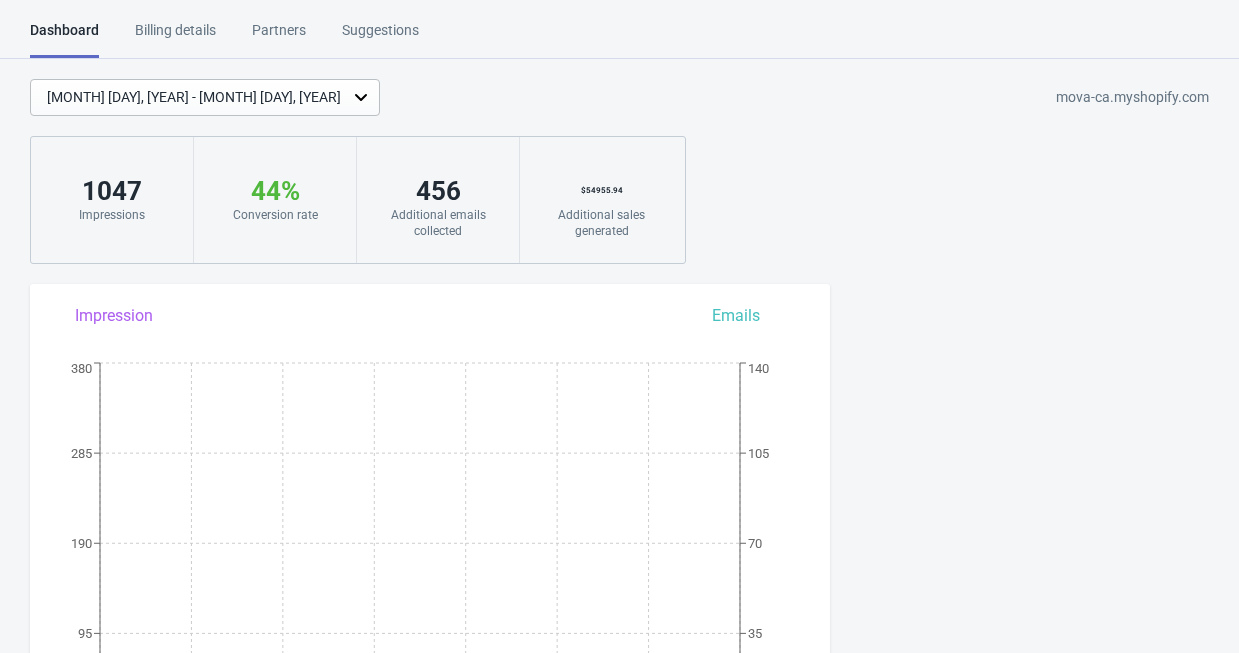 scroll, scrollTop: 0, scrollLeft: 0, axis: both 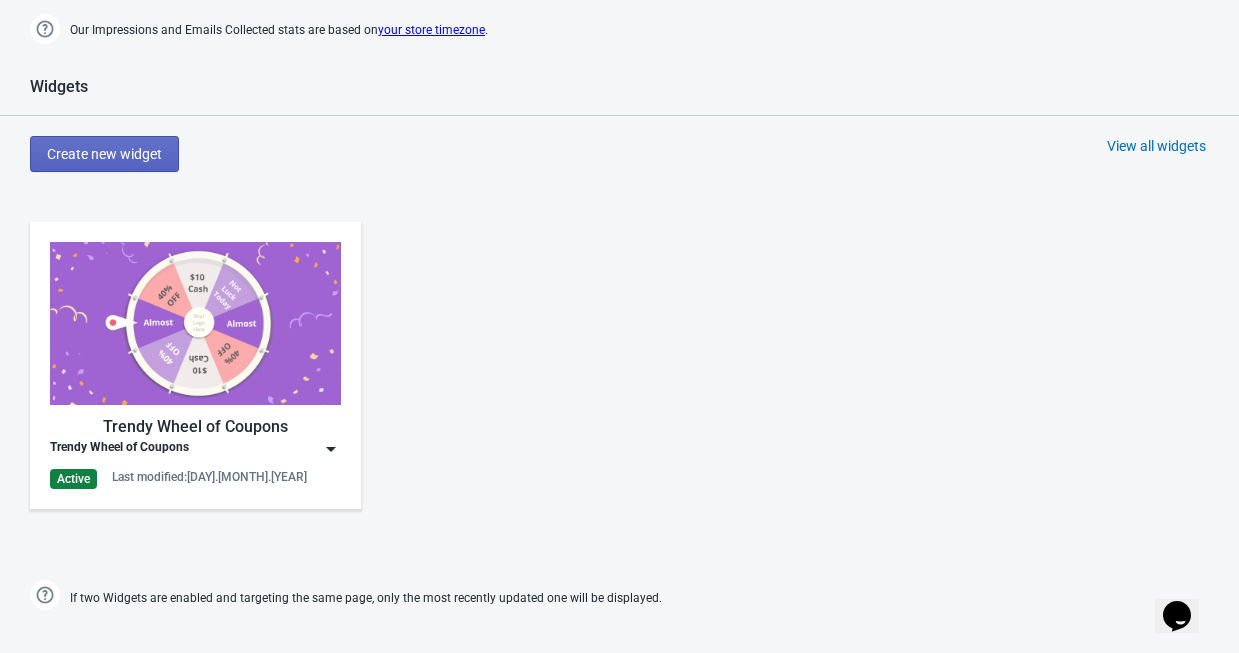 click at bounding box center (331, 449) 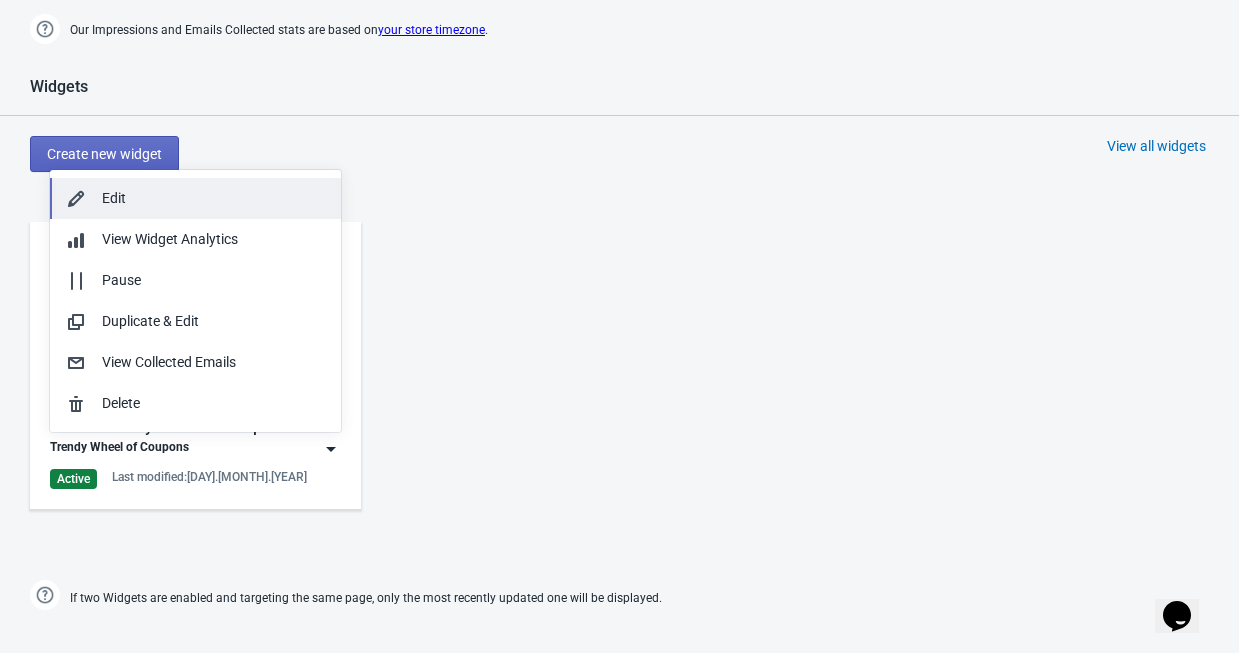 click on "Edit" at bounding box center [213, 198] 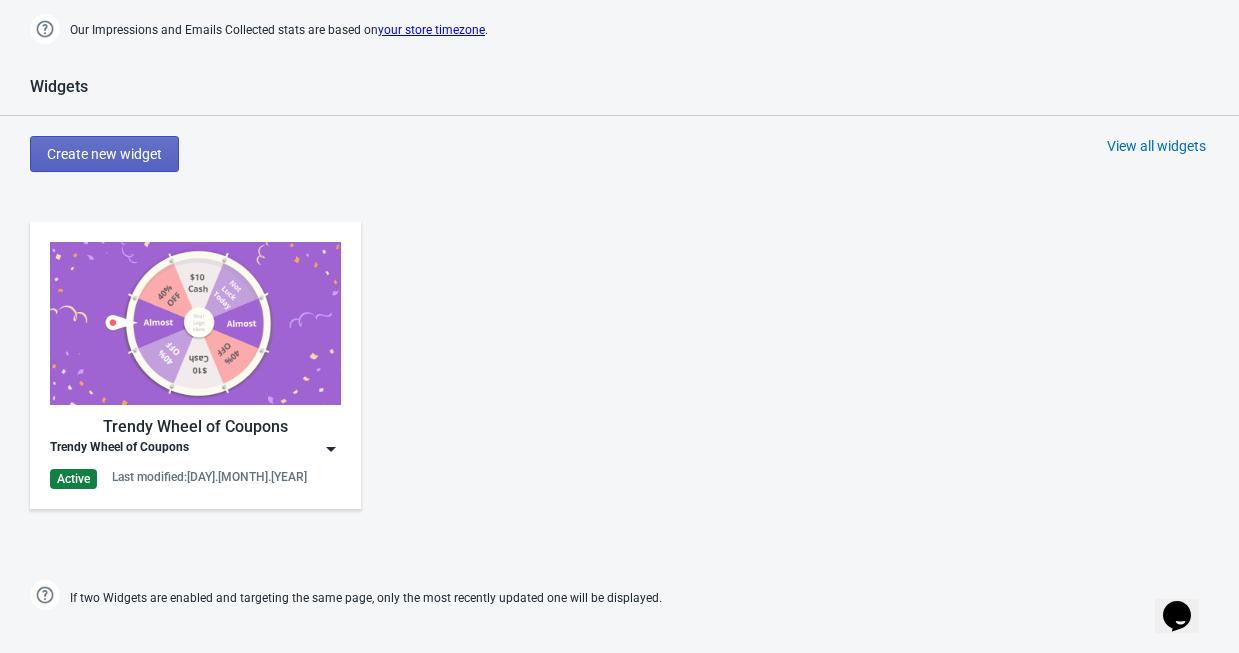 click at bounding box center (331, 449) 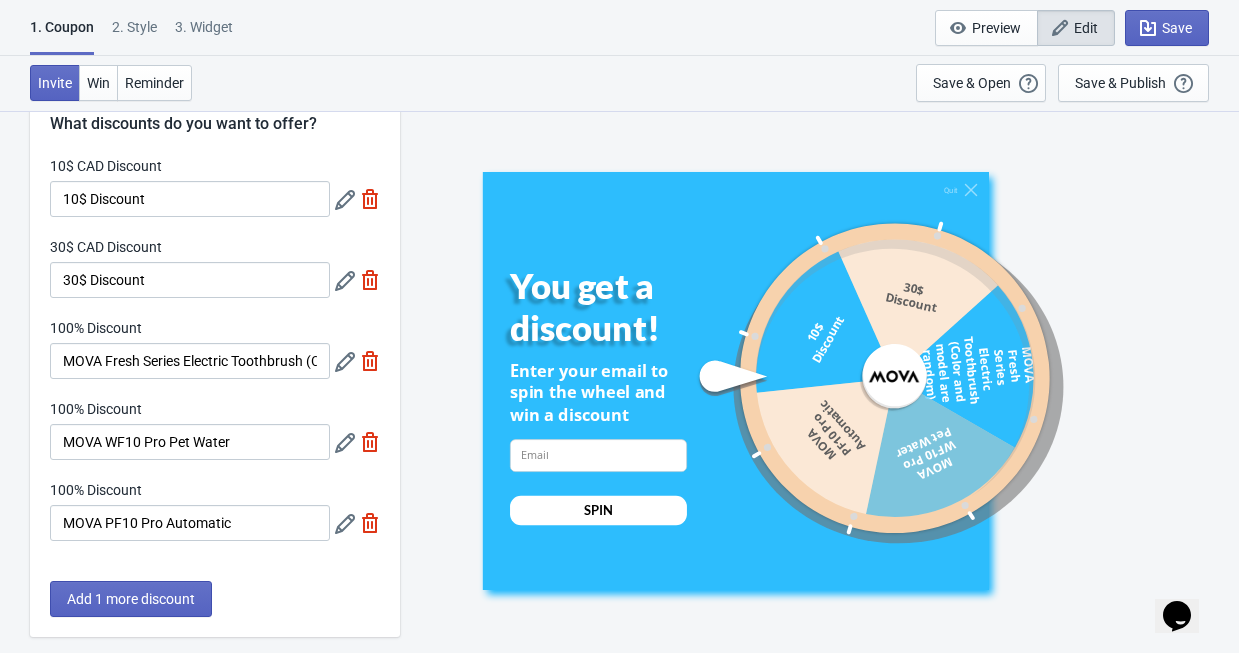 scroll, scrollTop: 100, scrollLeft: 0, axis: vertical 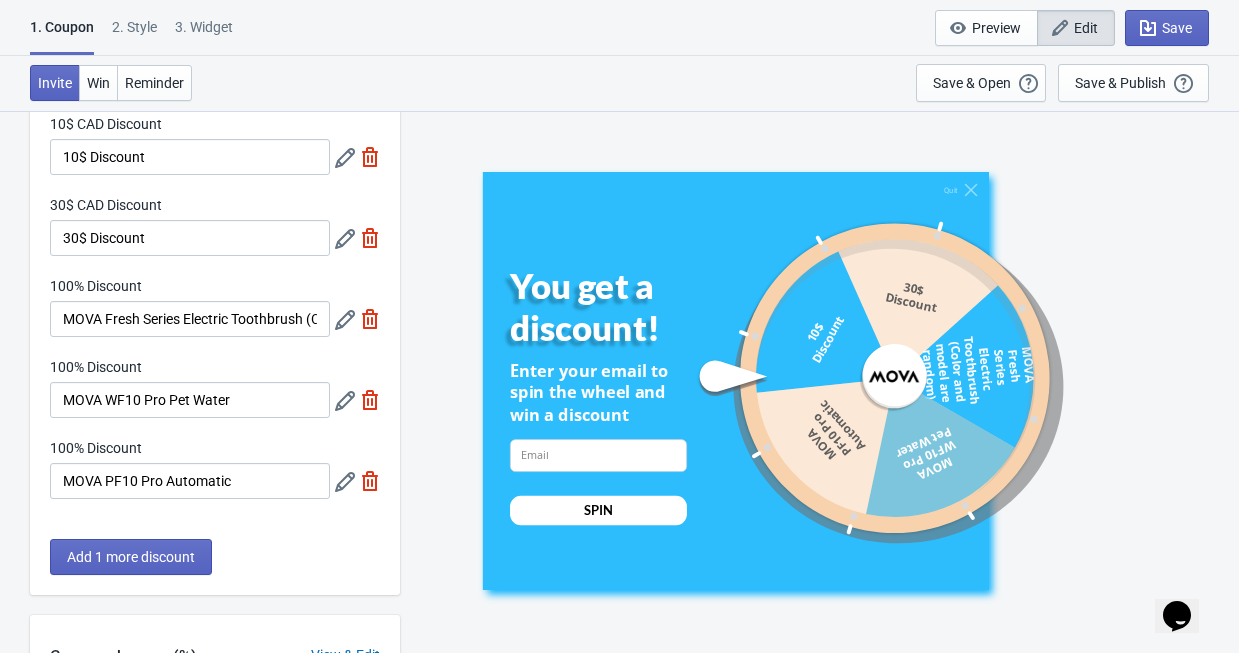 click at bounding box center (345, 158) 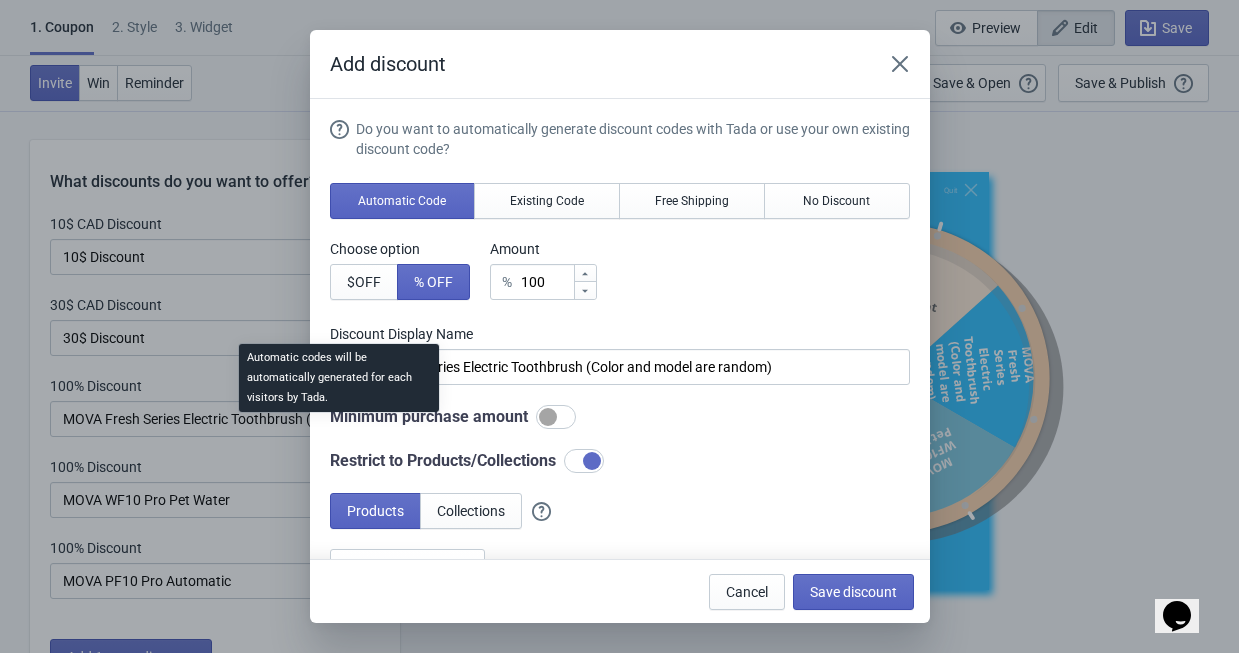 scroll, scrollTop: 0, scrollLeft: 0, axis: both 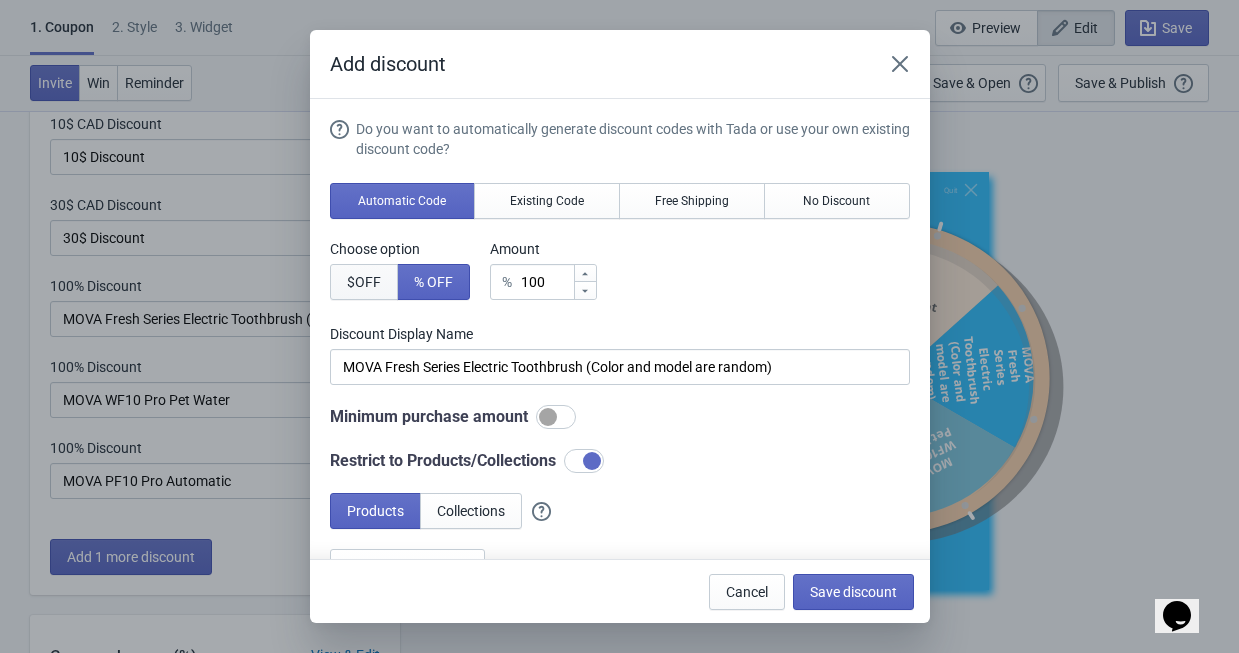 click on "$  OFF" at bounding box center [364, 282] 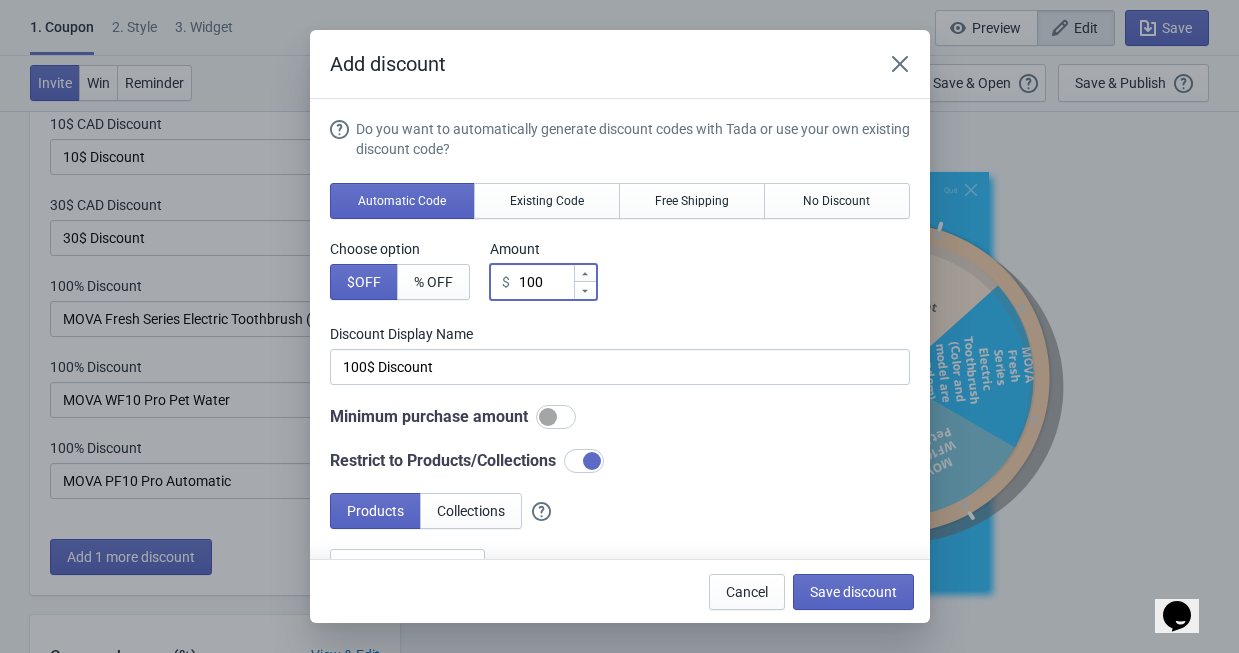 drag, startPoint x: 544, startPoint y: 295, endPoint x: 499, endPoint y: 299, distance: 45.17743 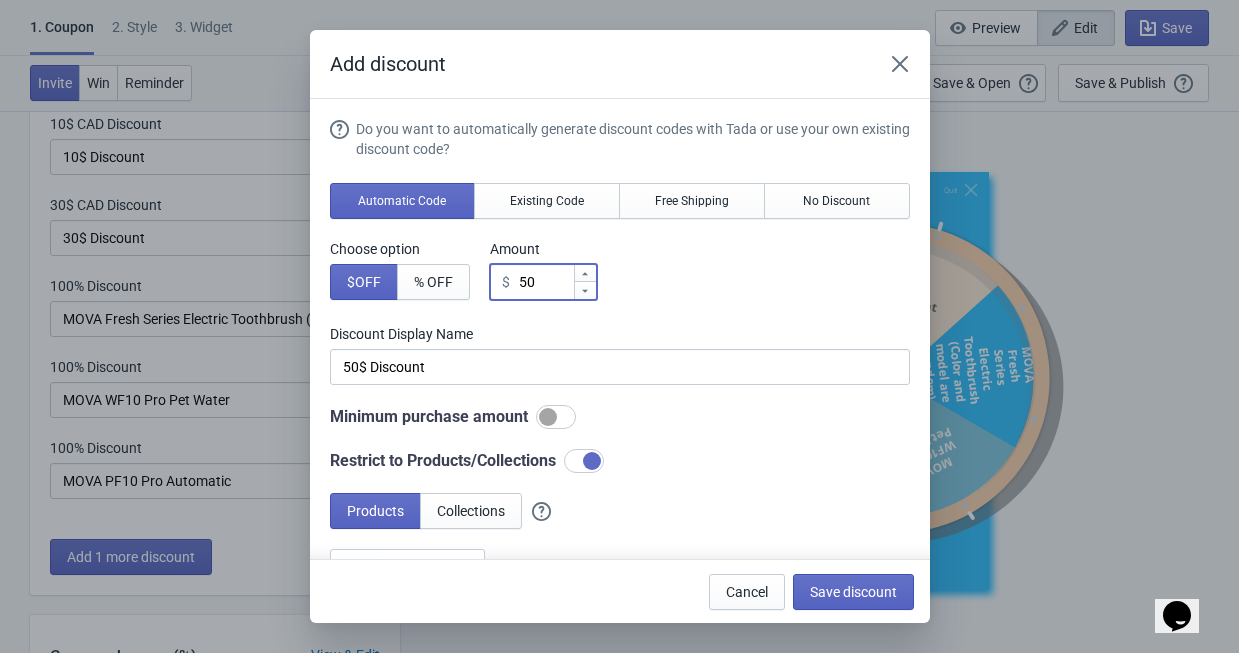 type on "50" 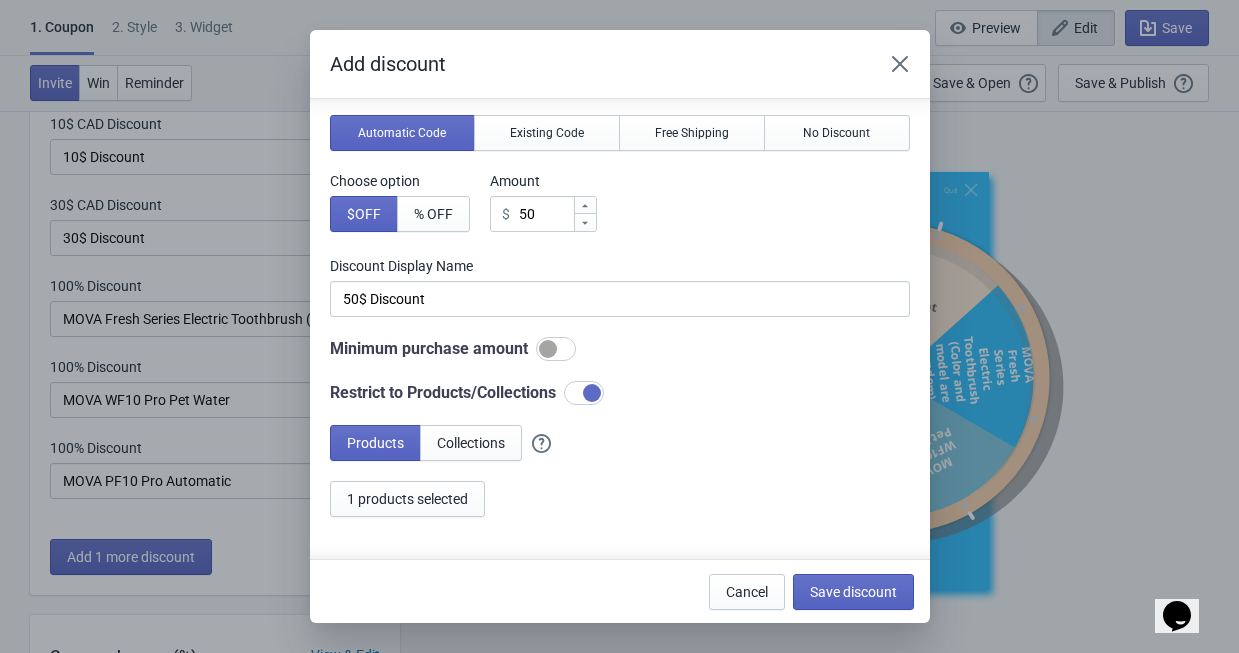 scroll, scrollTop: 100, scrollLeft: 0, axis: vertical 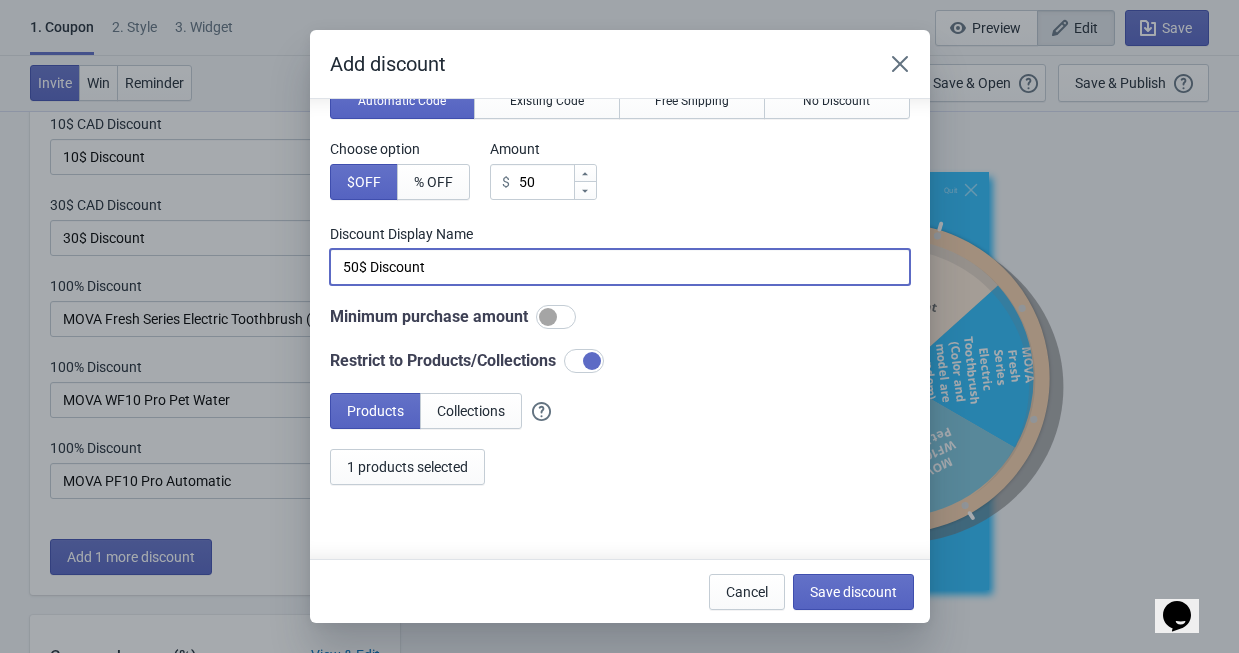 drag, startPoint x: 358, startPoint y: 279, endPoint x: 310, endPoint y: 285, distance: 48.373547 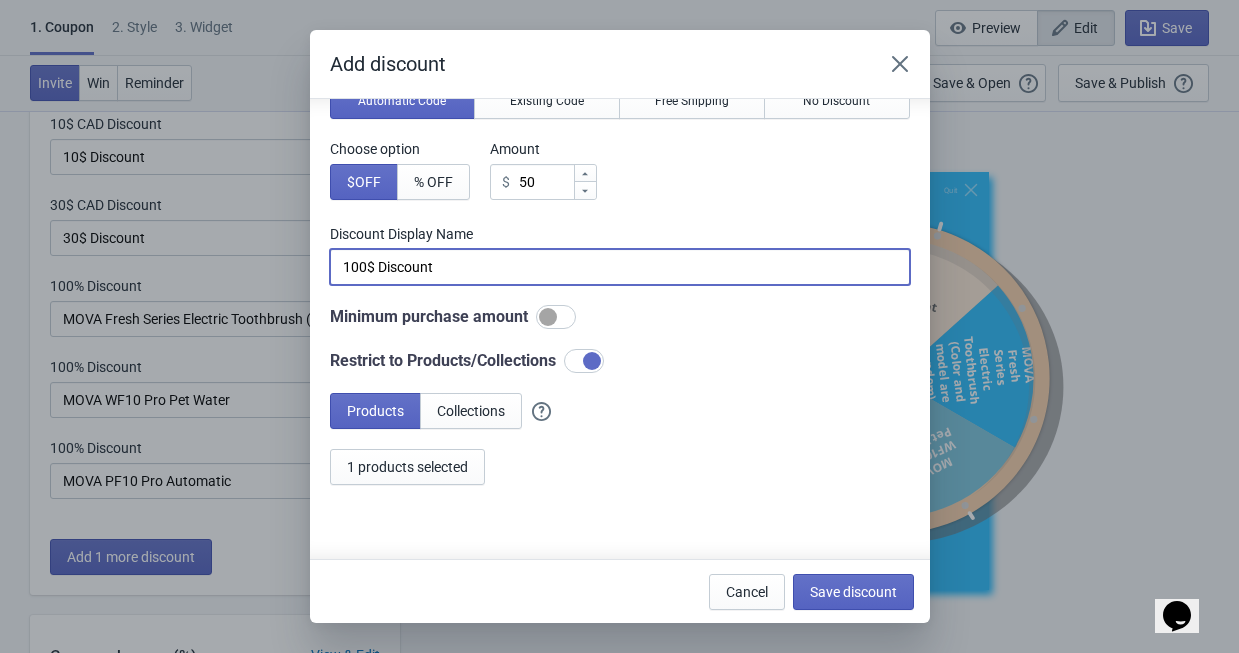 type on "100$ Discount" 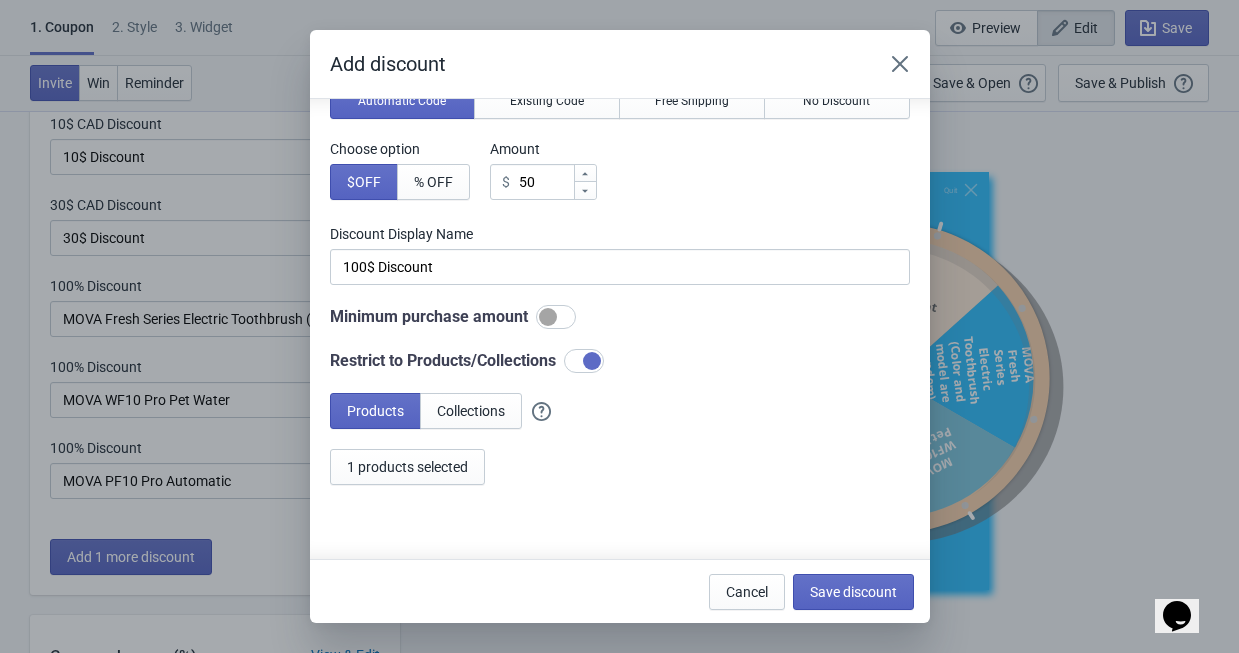 drag, startPoint x: 758, startPoint y: 203, endPoint x: 759, endPoint y: 239, distance: 36.013885 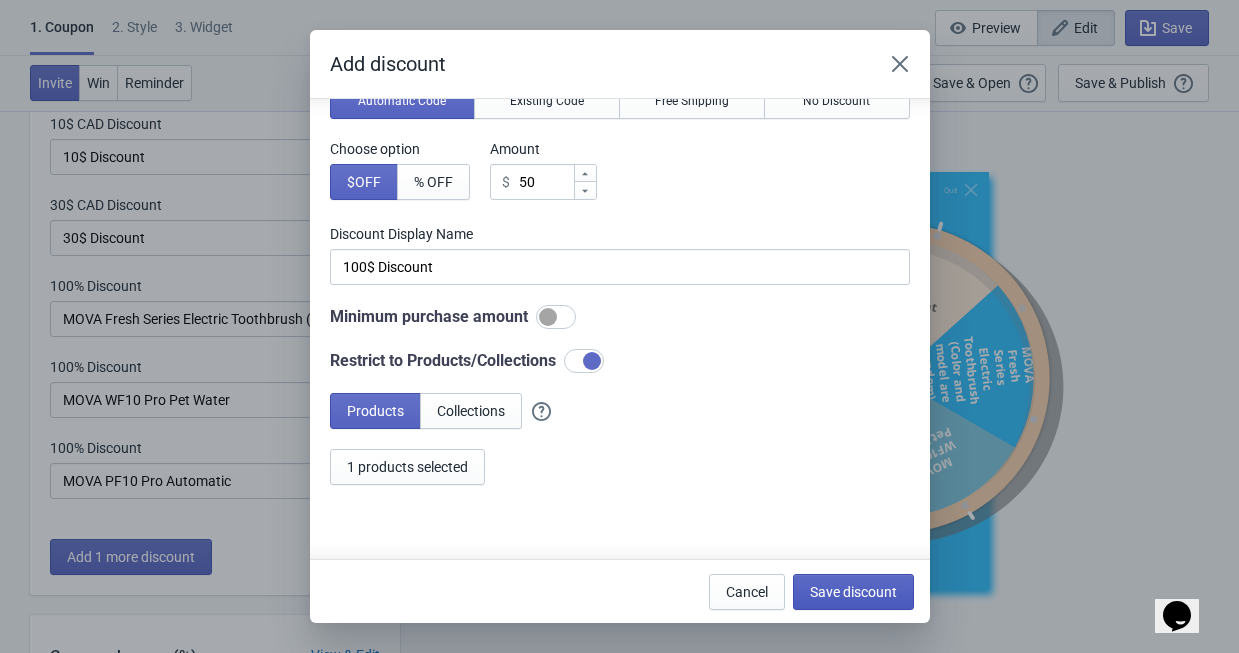 click on "Save discount" at bounding box center [853, 592] 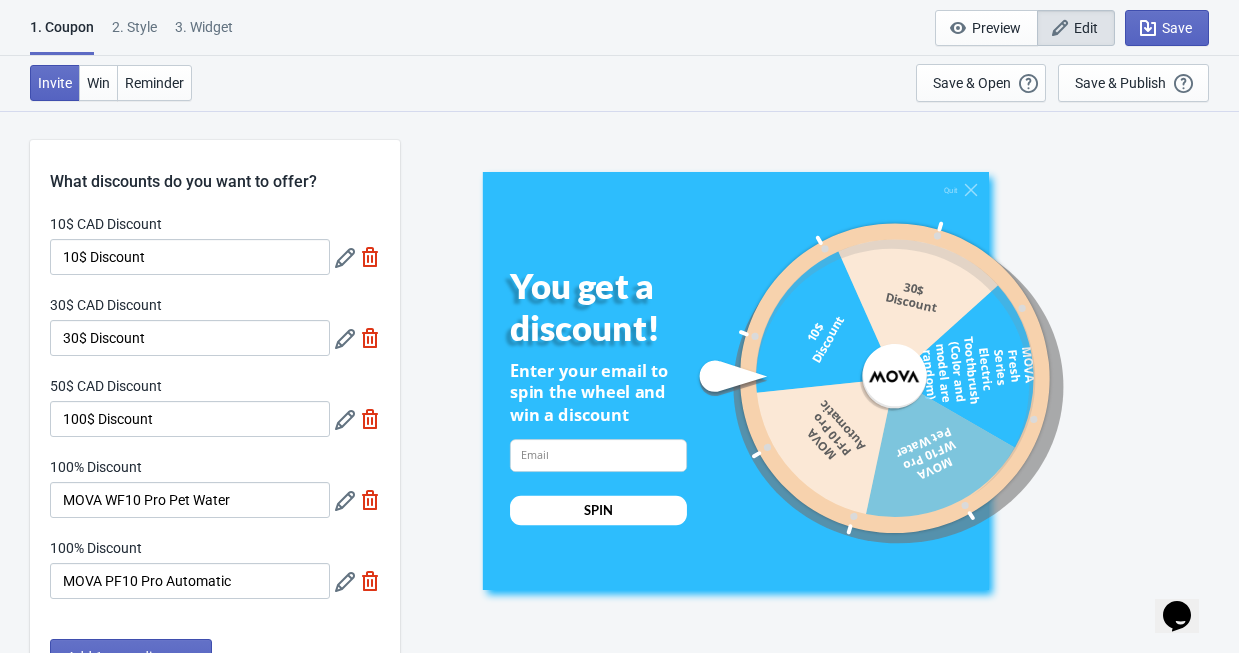 scroll, scrollTop: 100, scrollLeft: 0, axis: vertical 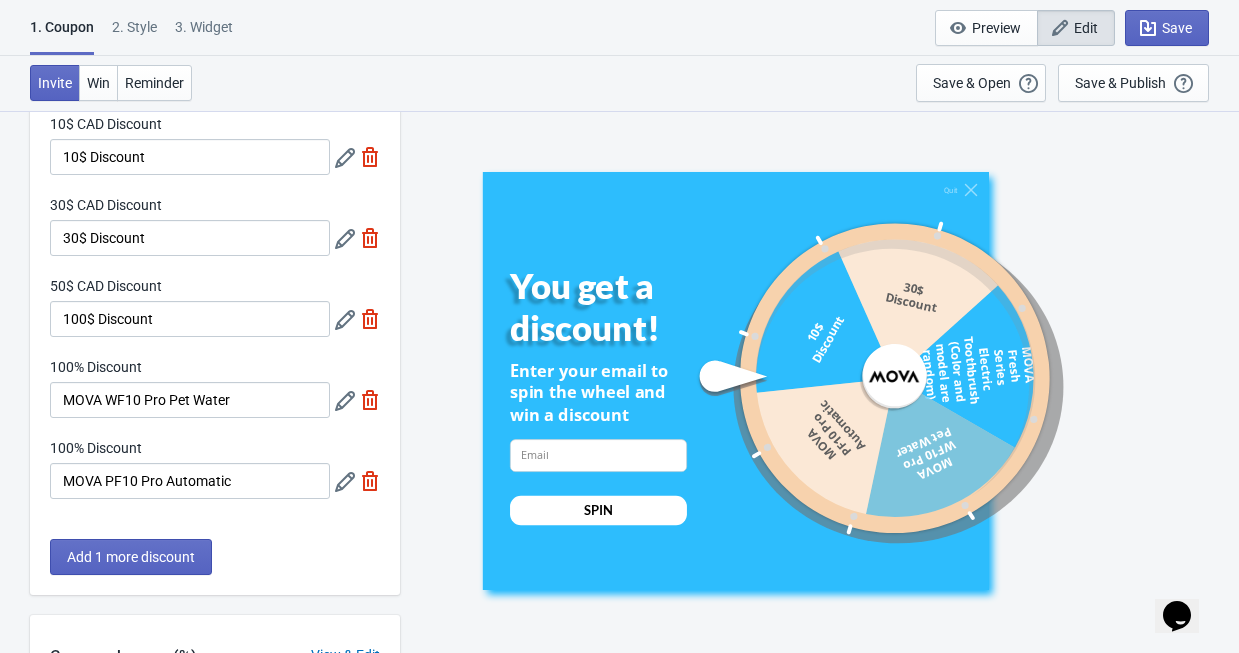 click at bounding box center [345, 158] 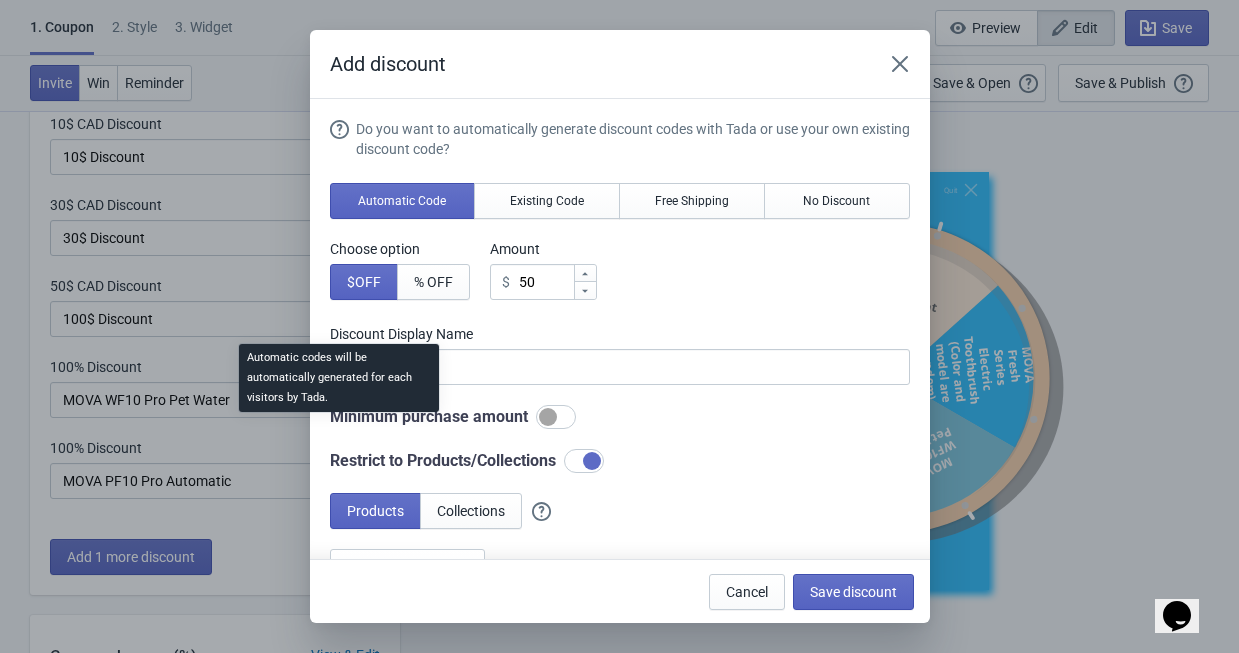 scroll, scrollTop: 0, scrollLeft: 0, axis: both 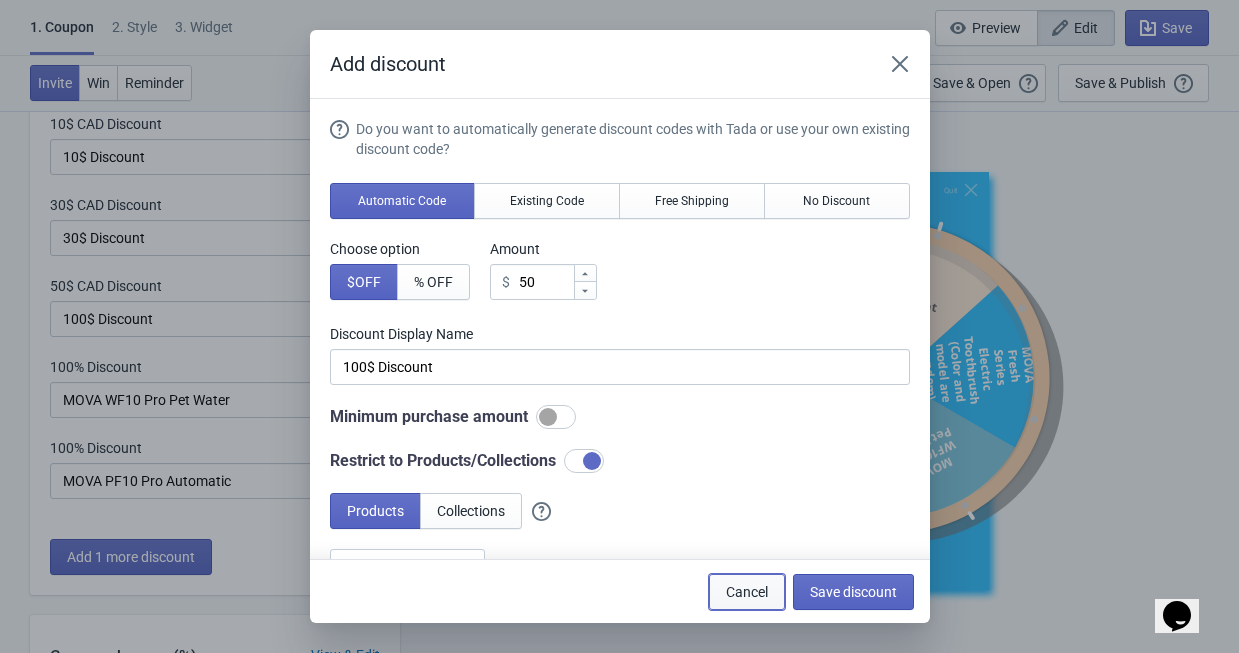 click on "Cancel" at bounding box center [747, 592] 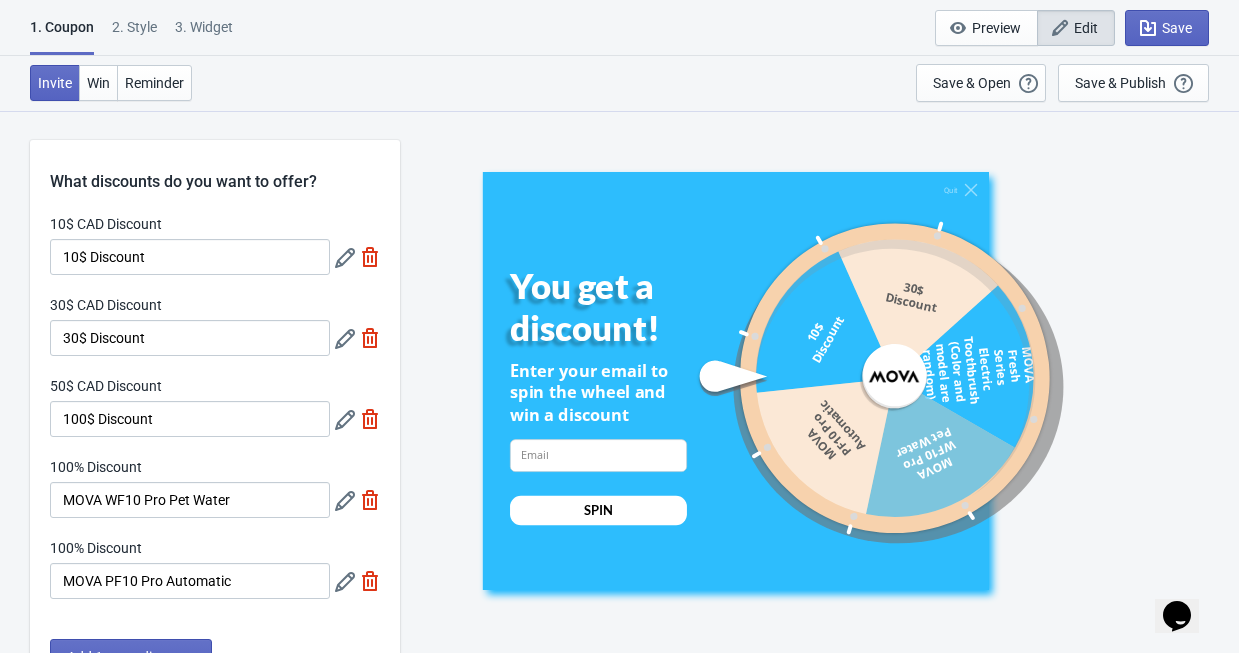 scroll, scrollTop: 100, scrollLeft: 0, axis: vertical 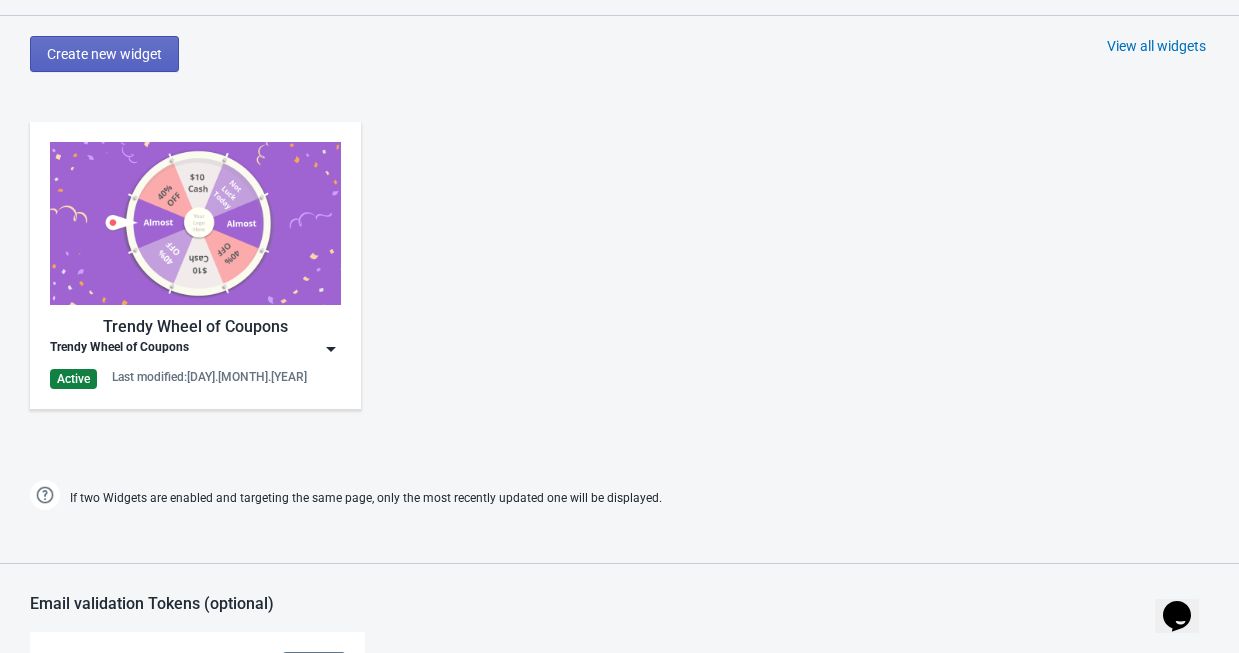 click at bounding box center [331, 349] 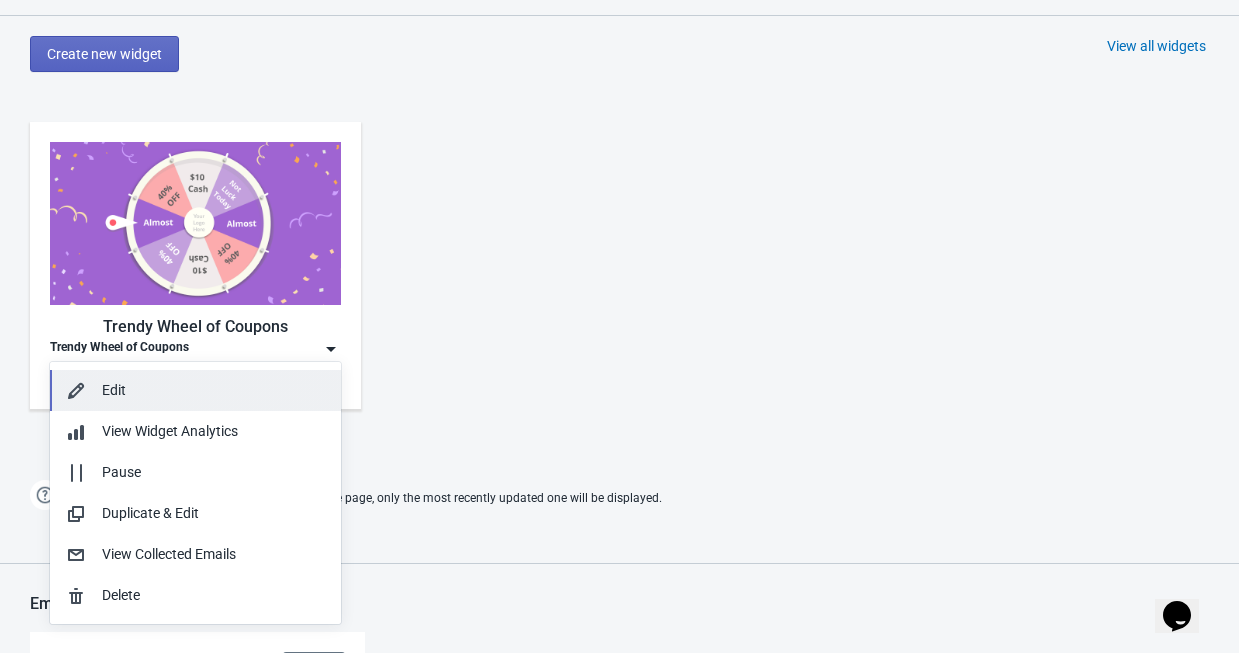 click on "Edit" at bounding box center [195, 390] 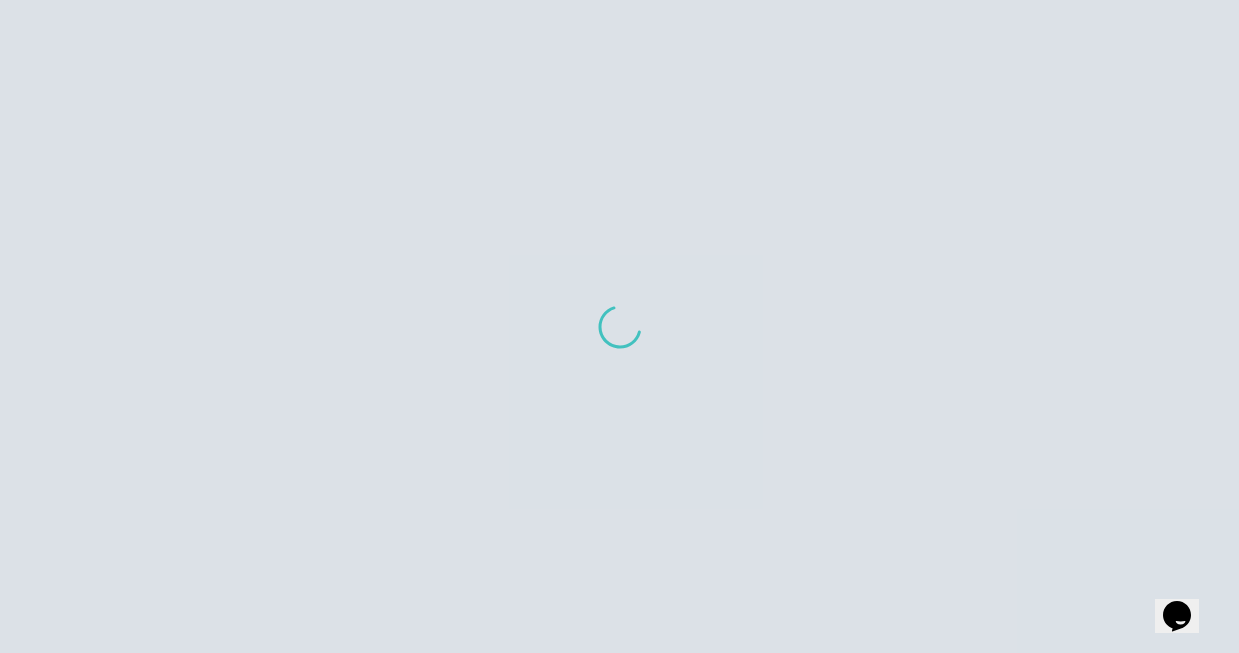 scroll, scrollTop: 0, scrollLeft: 0, axis: both 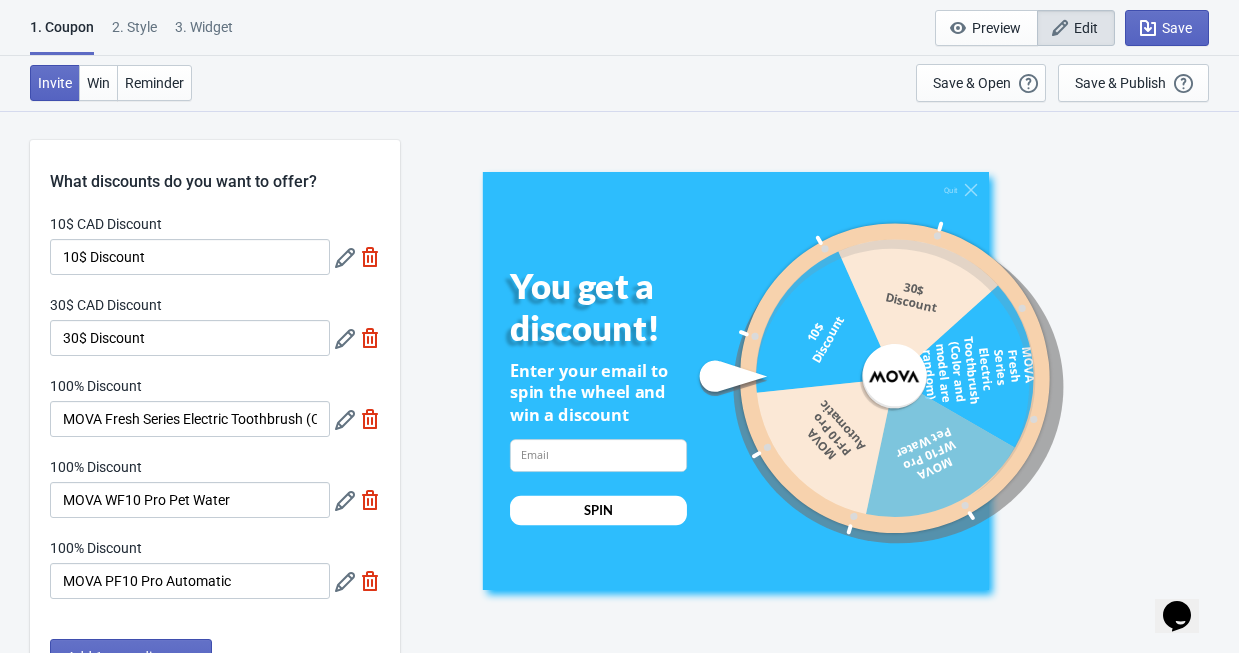 click at bounding box center (345, 258) 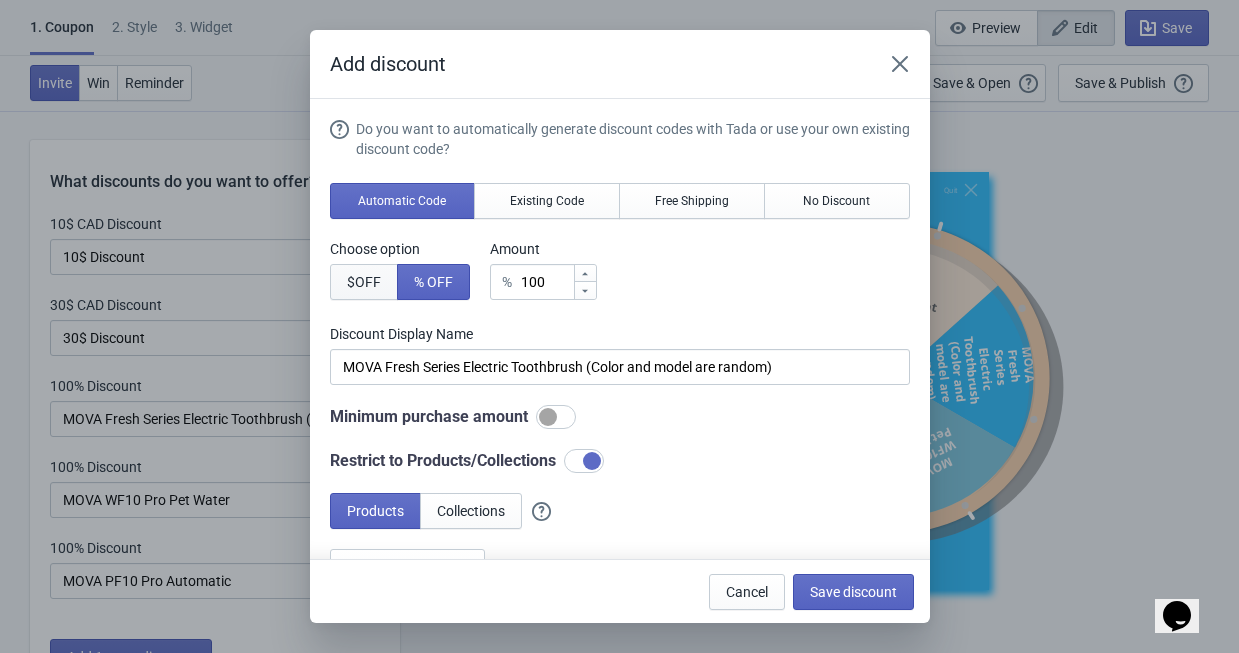 click on "$  OFF" at bounding box center (364, 282) 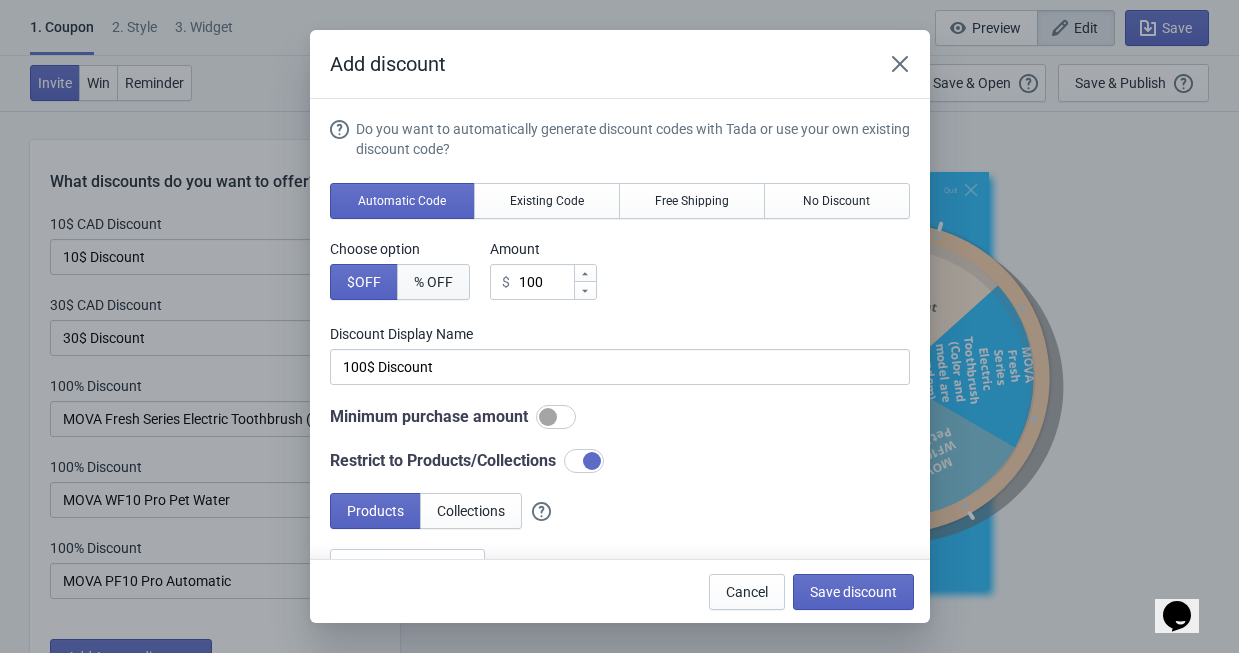 click on "% OFF" at bounding box center [364, 282] 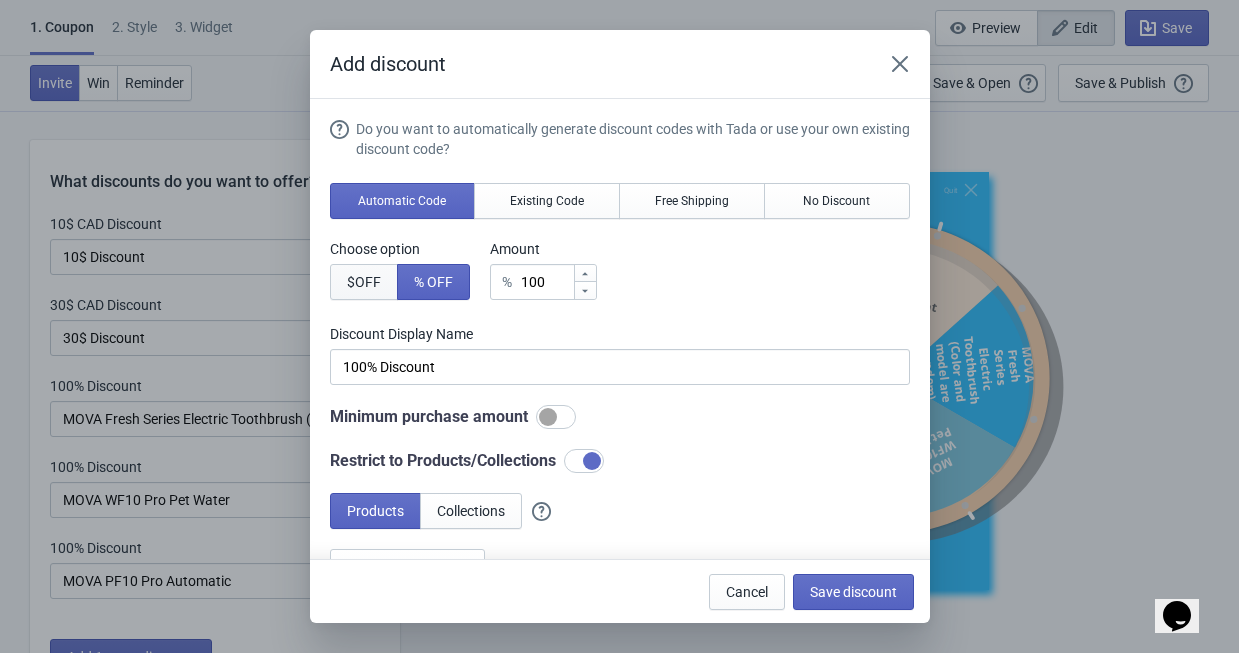 click on "$  OFF" at bounding box center (364, 282) 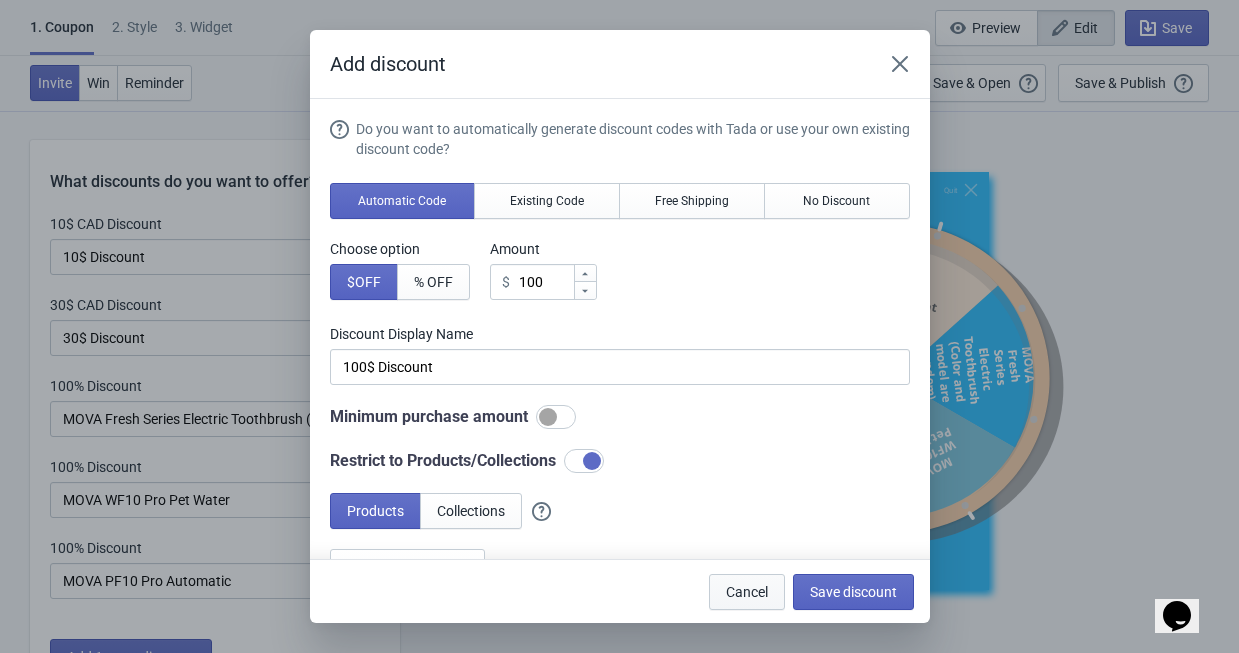 click on "Cancel" at bounding box center (747, 592) 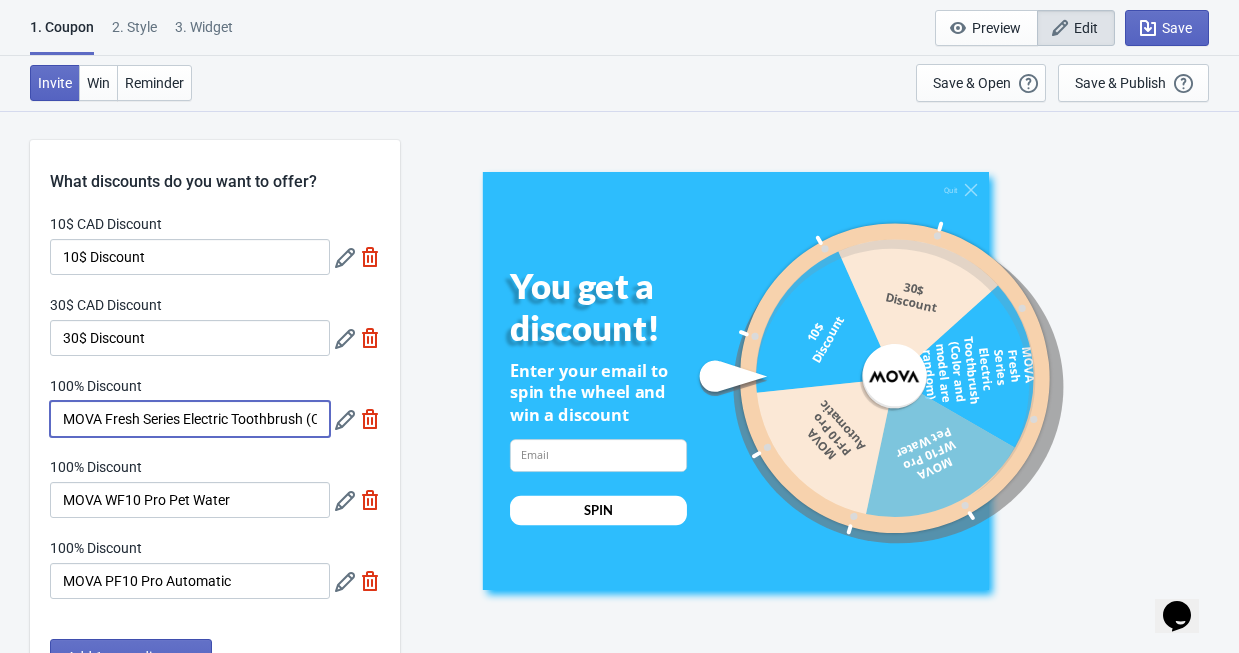 drag, startPoint x: 151, startPoint y: 415, endPoint x: 130, endPoint y: 413, distance: 21.095022 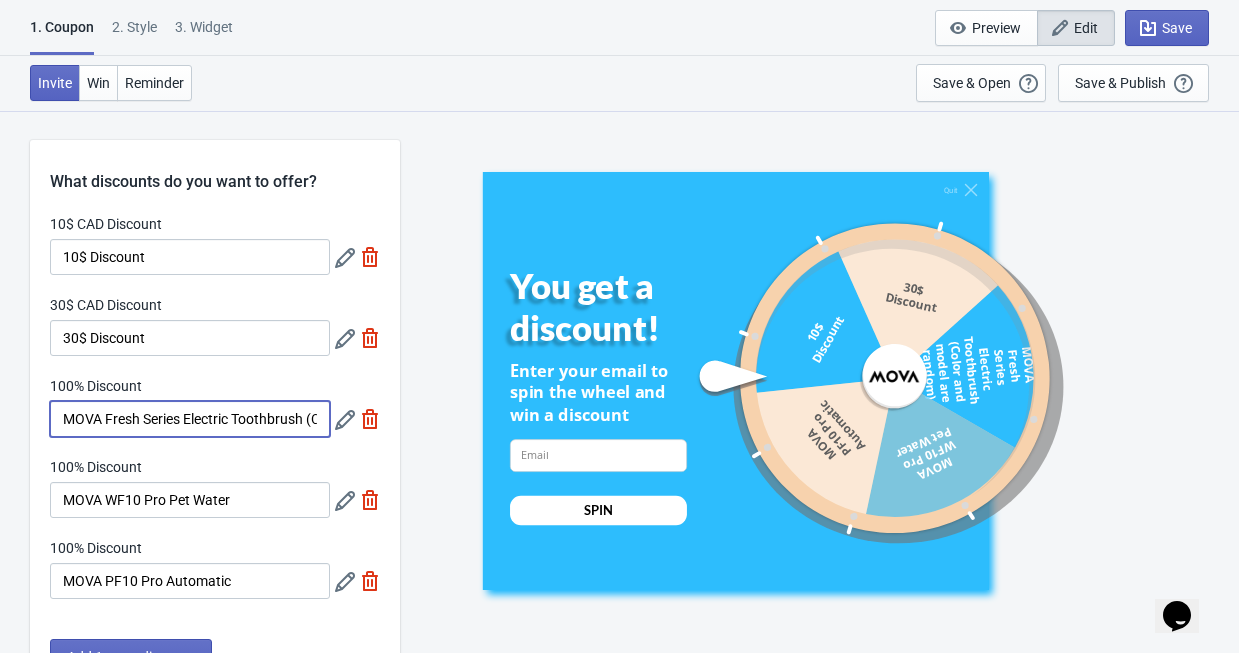 click on "100% Discount" at bounding box center (190, 226) 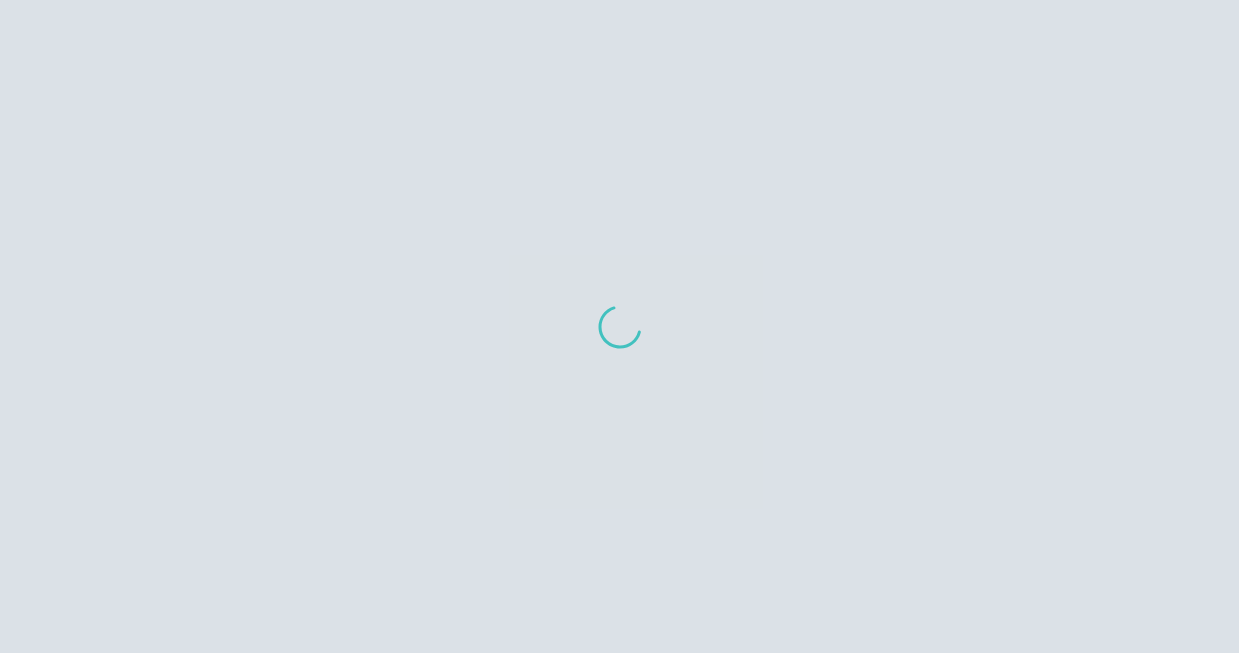 scroll, scrollTop: 0, scrollLeft: 0, axis: both 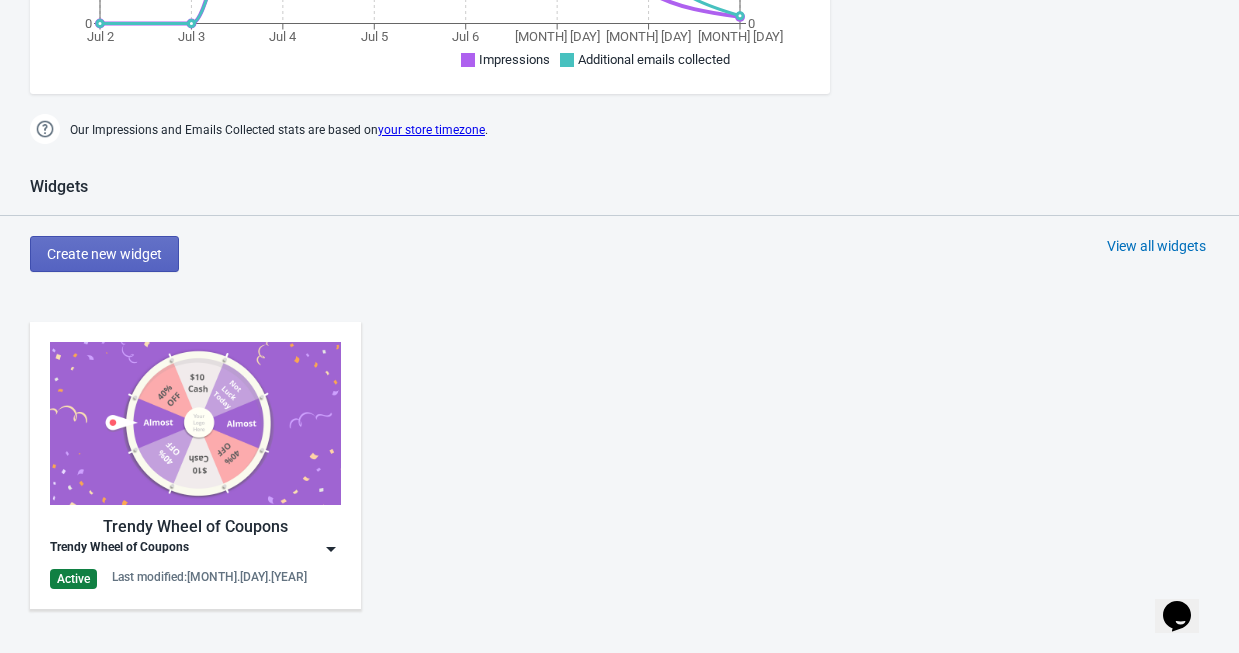 click at bounding box center (331, 549) 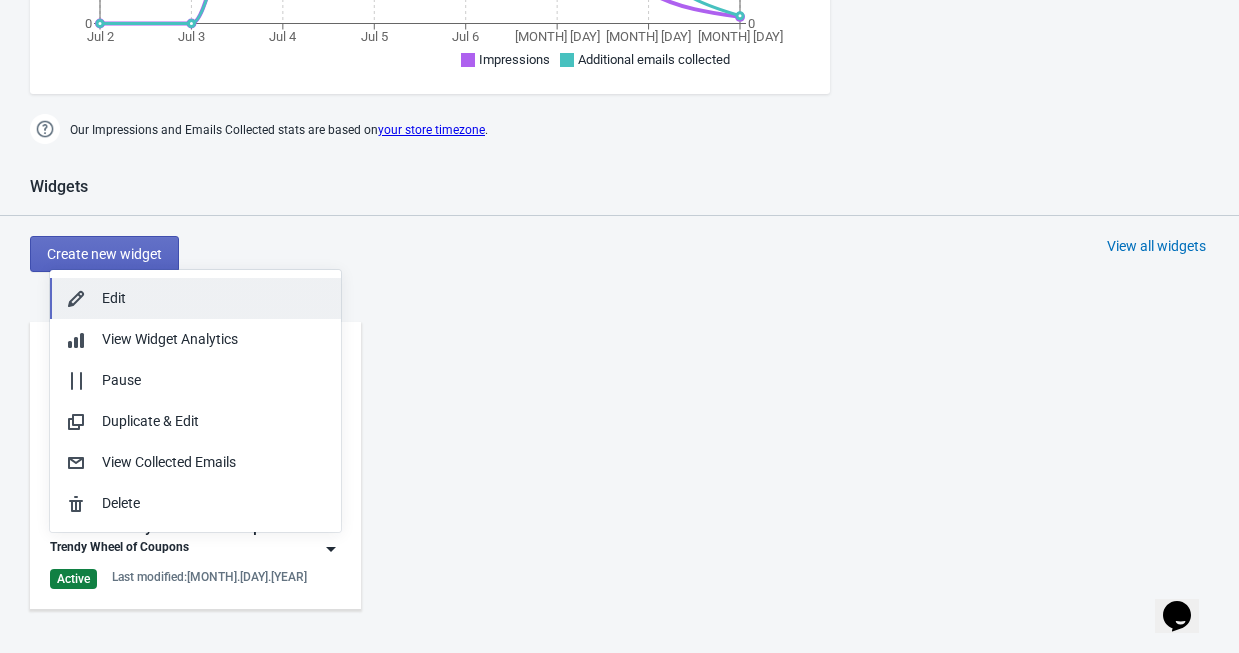 click on "Edit" at bounding box center [213, 298] 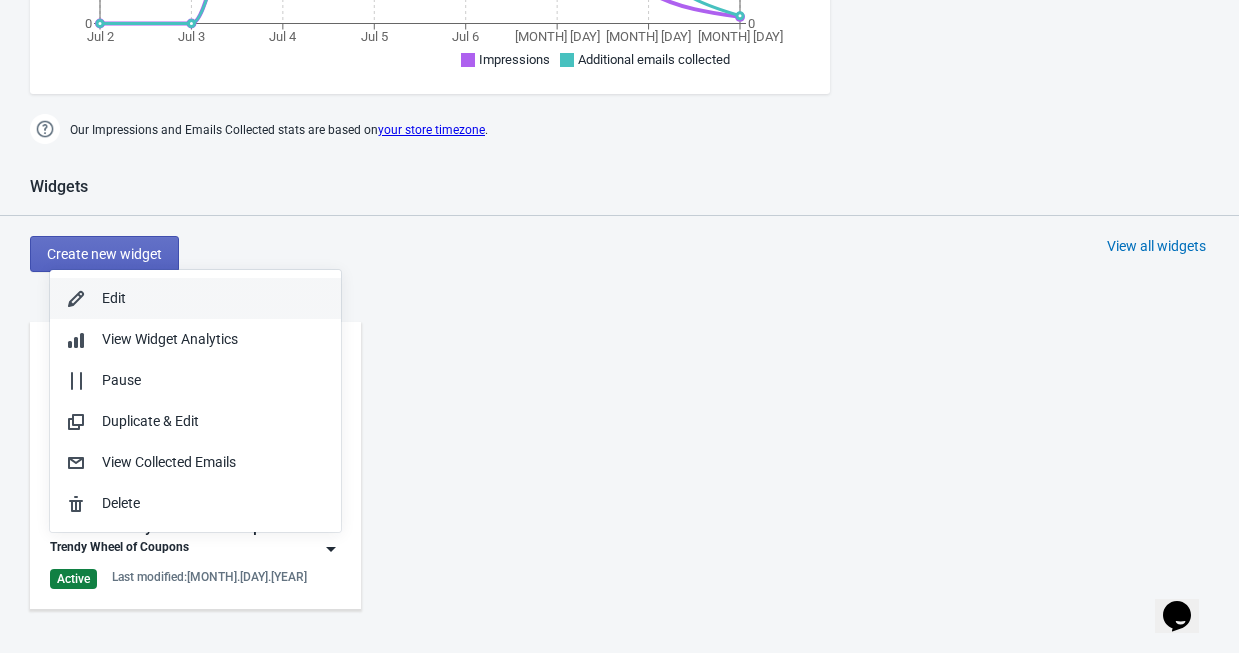 scroll, scrollTop: 0, scrollLeft: 0, axis: both 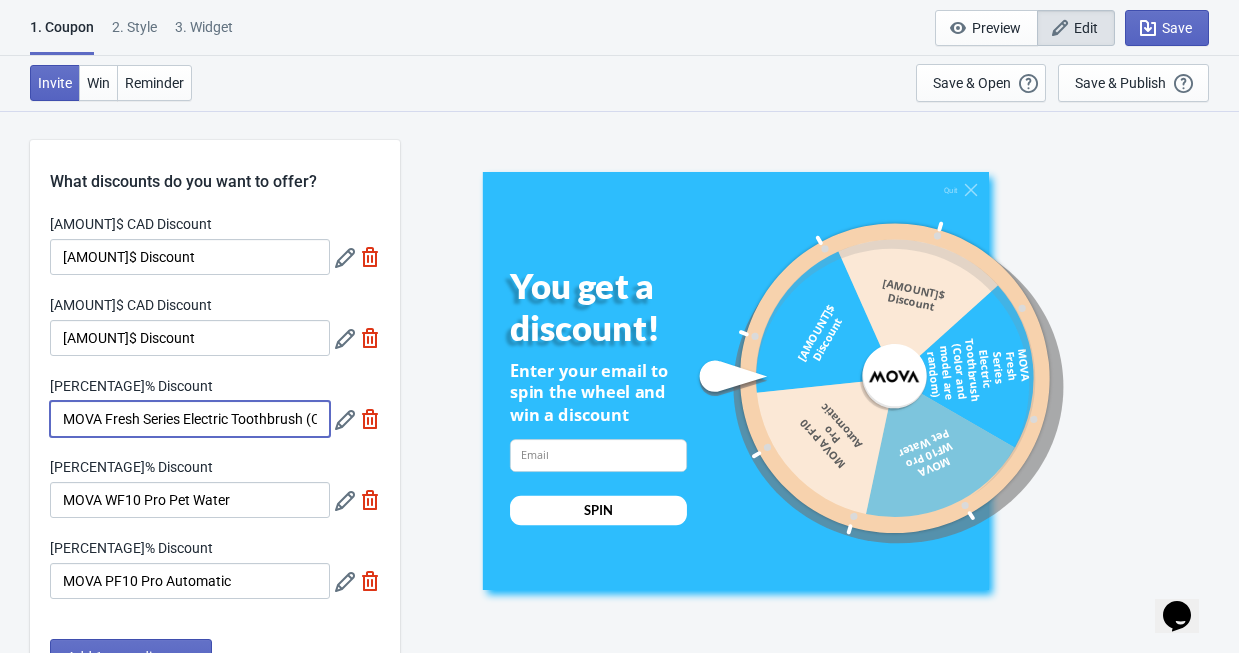 click on "MOVA Fresh Series Electric Toothbrush (Color and model are random)" at bounding box center (190, 419) 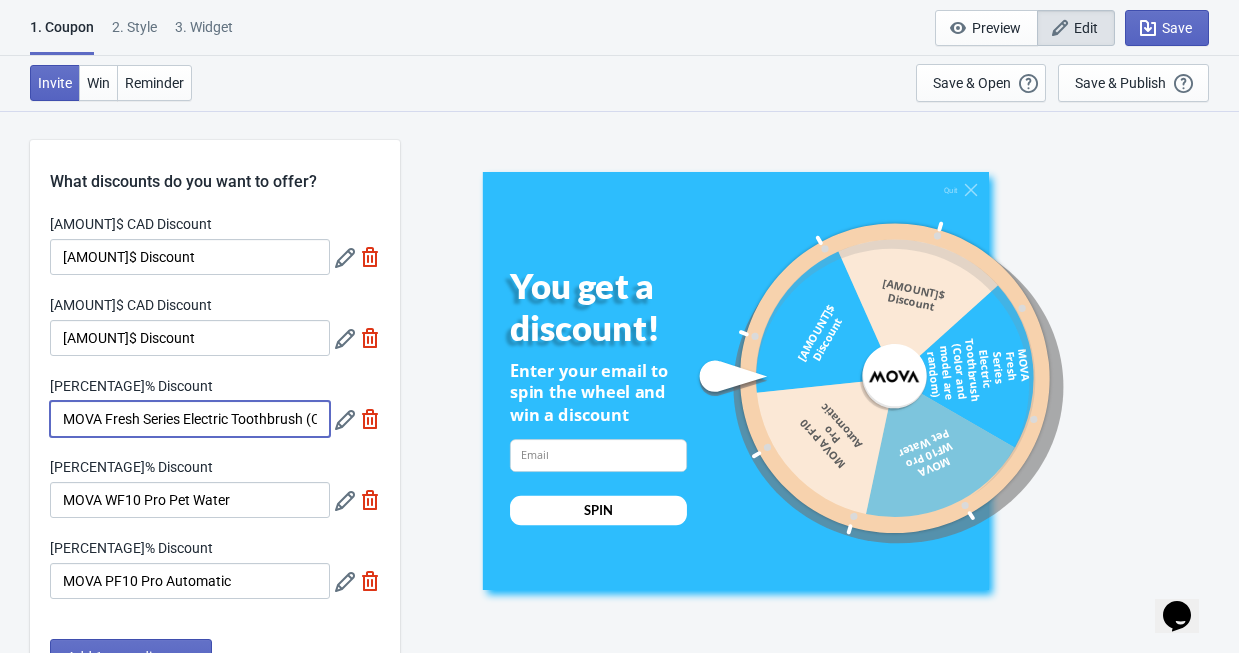 click at bounding box center [345, 258] 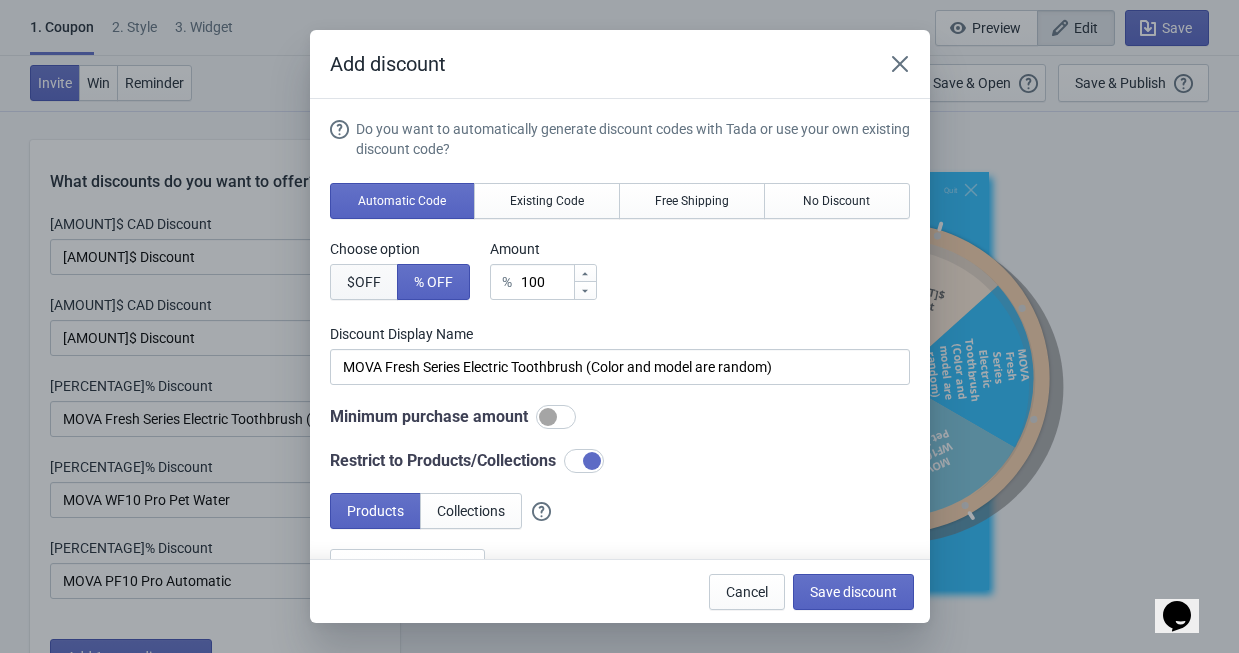 click on "$  OFF" at bounding box center (364, 282) 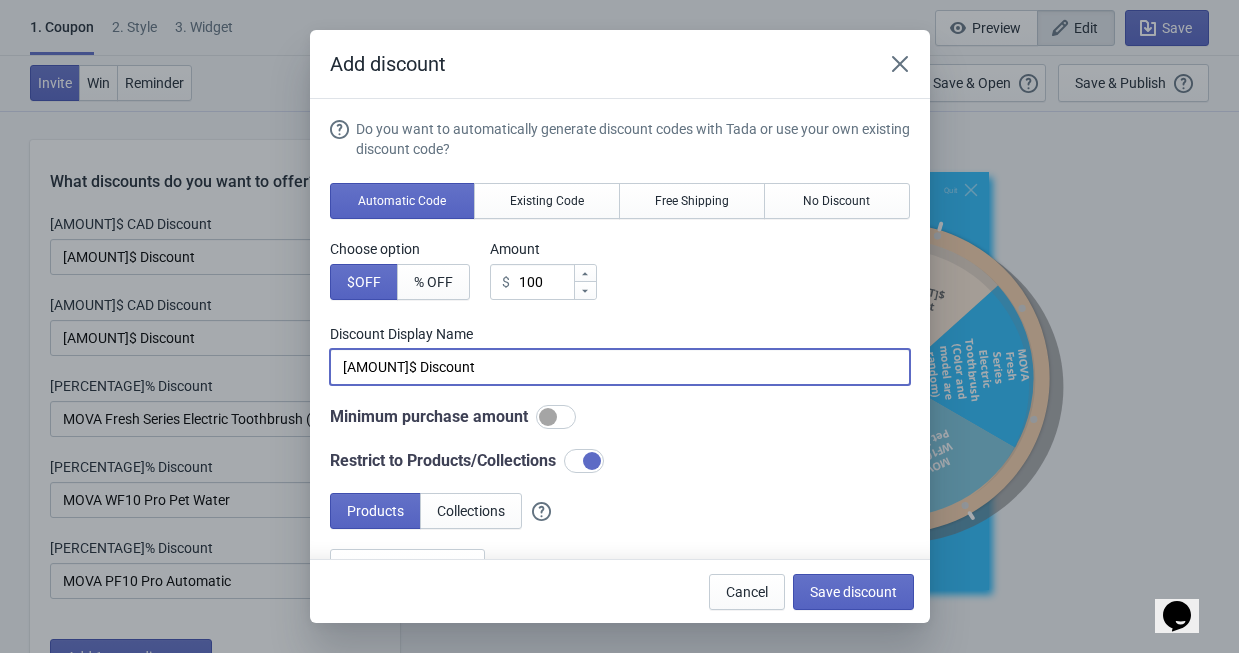 drag, startPoint x: 450, startPoint y: 366, endPoint x: 301, endPoint y: 366, distance: 149 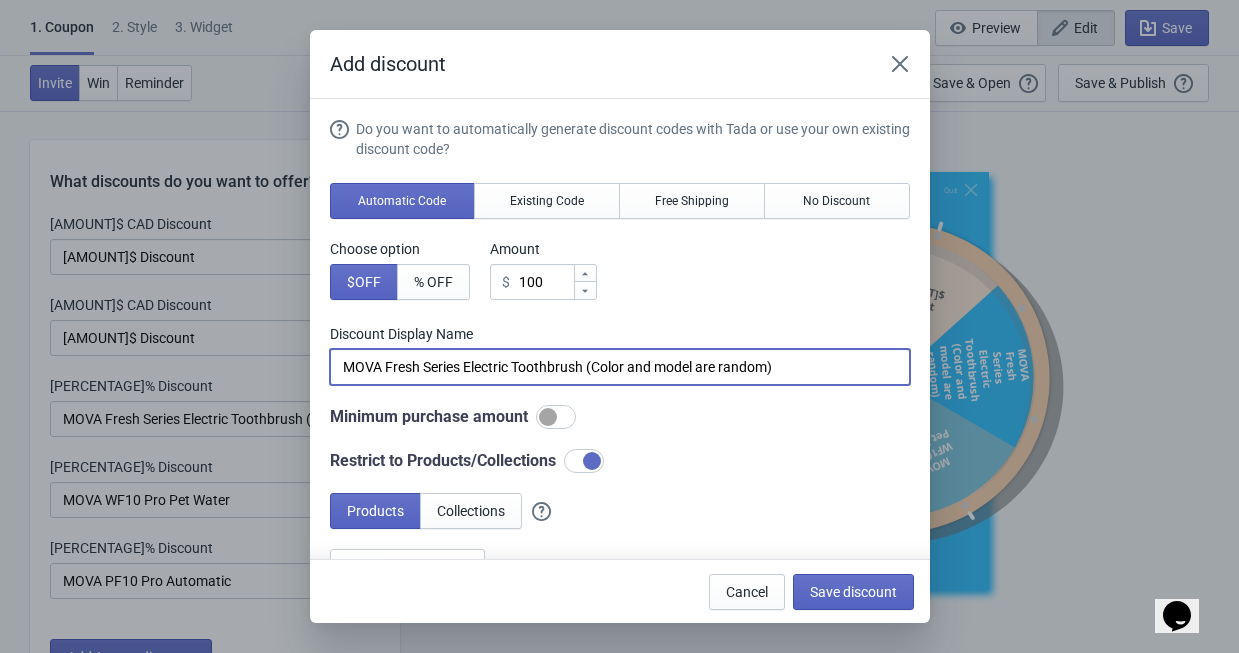 type on "MOVA Fresh Series Electric Toothbrush (Color and model are random)" 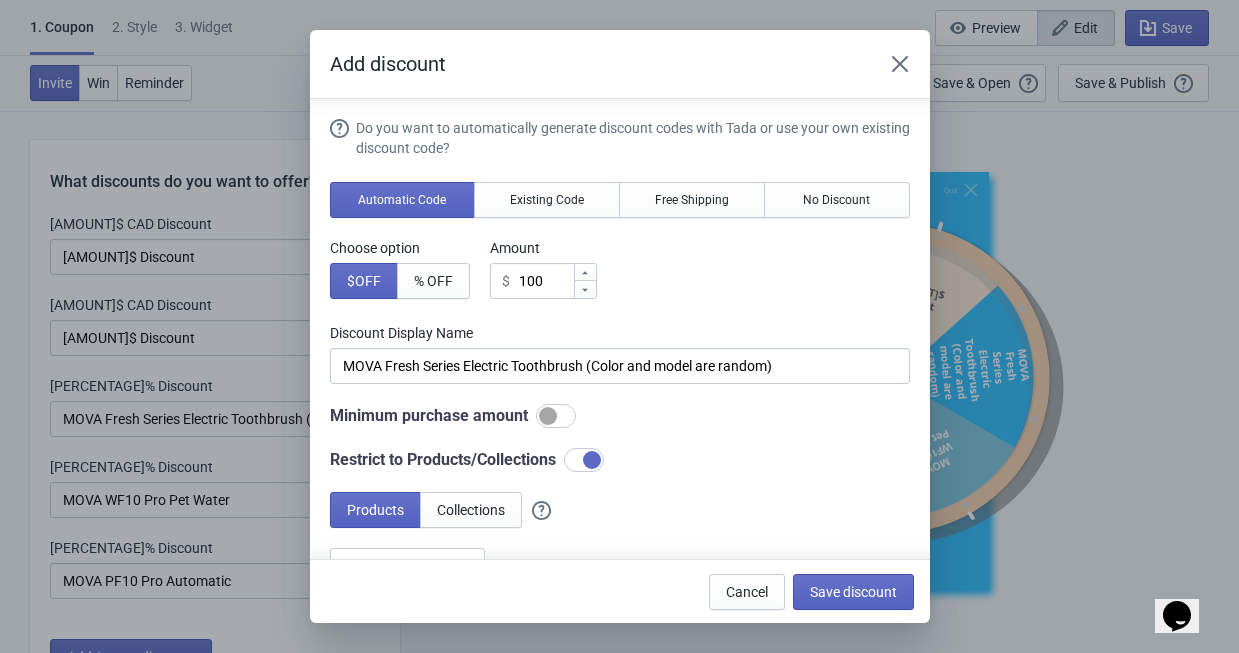 scroll, scrollTop: 0, scrollLeft: 0, axis: both 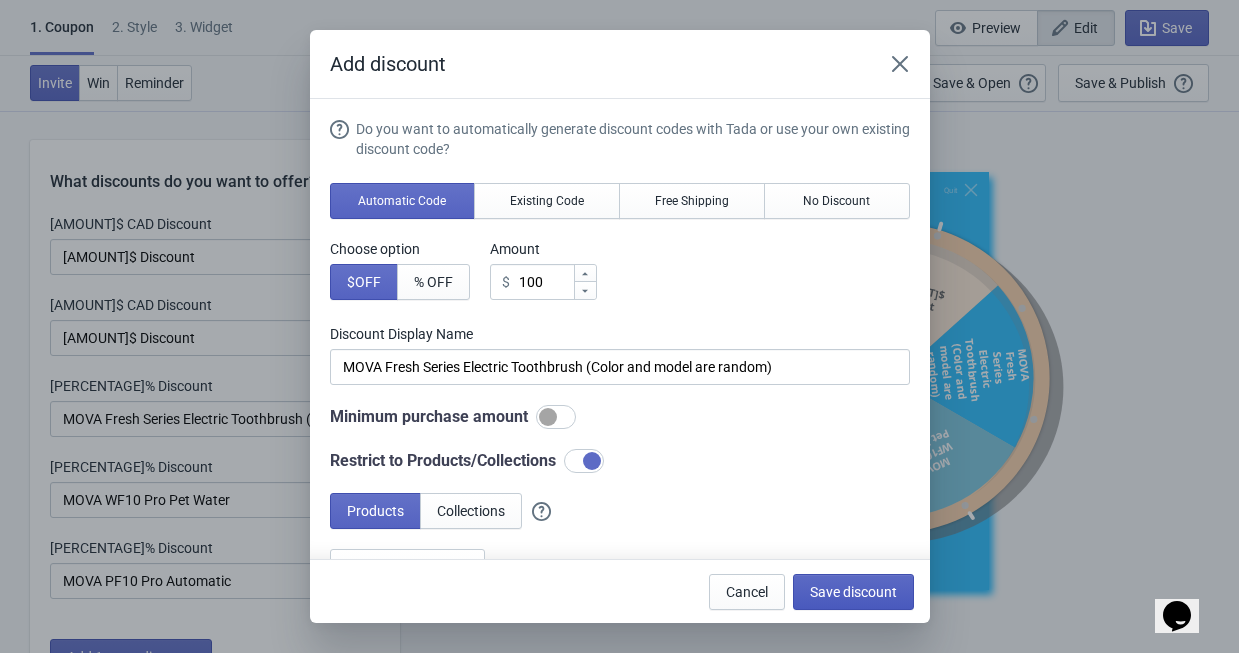click on "Save discount" at bounding box center (853, 592) 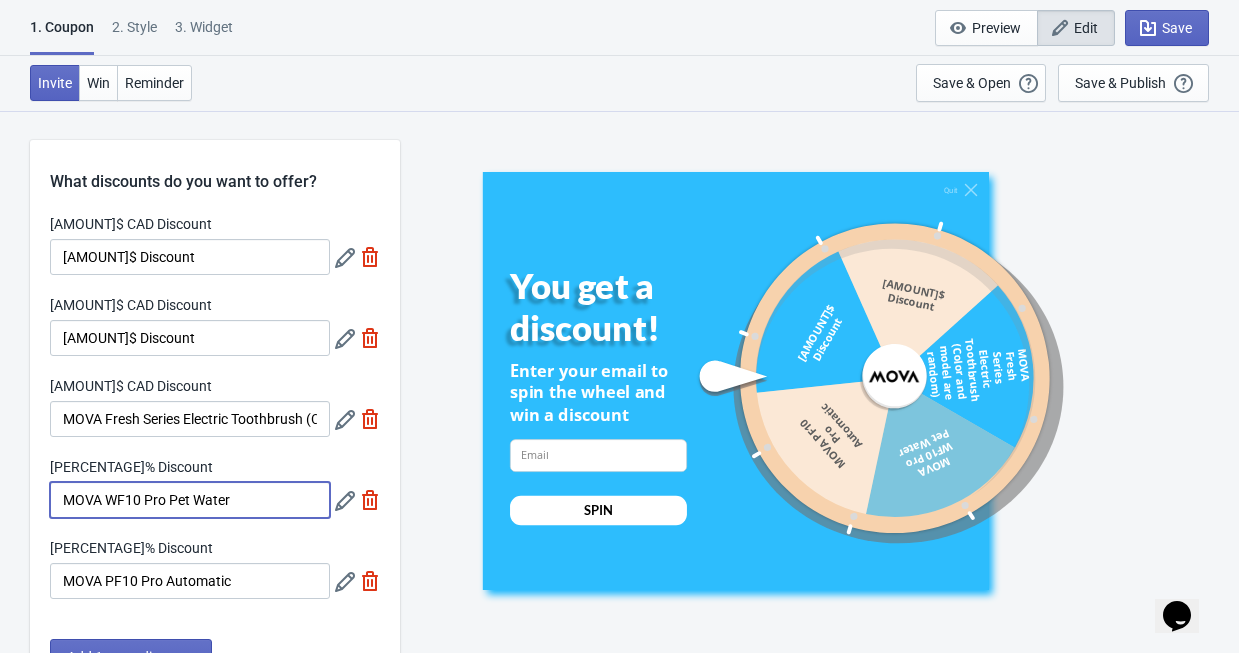 drag, startPoint x: 275, startPoint y: 501, endPoint x: 16, endPoint y: 487, distance: 259.3781 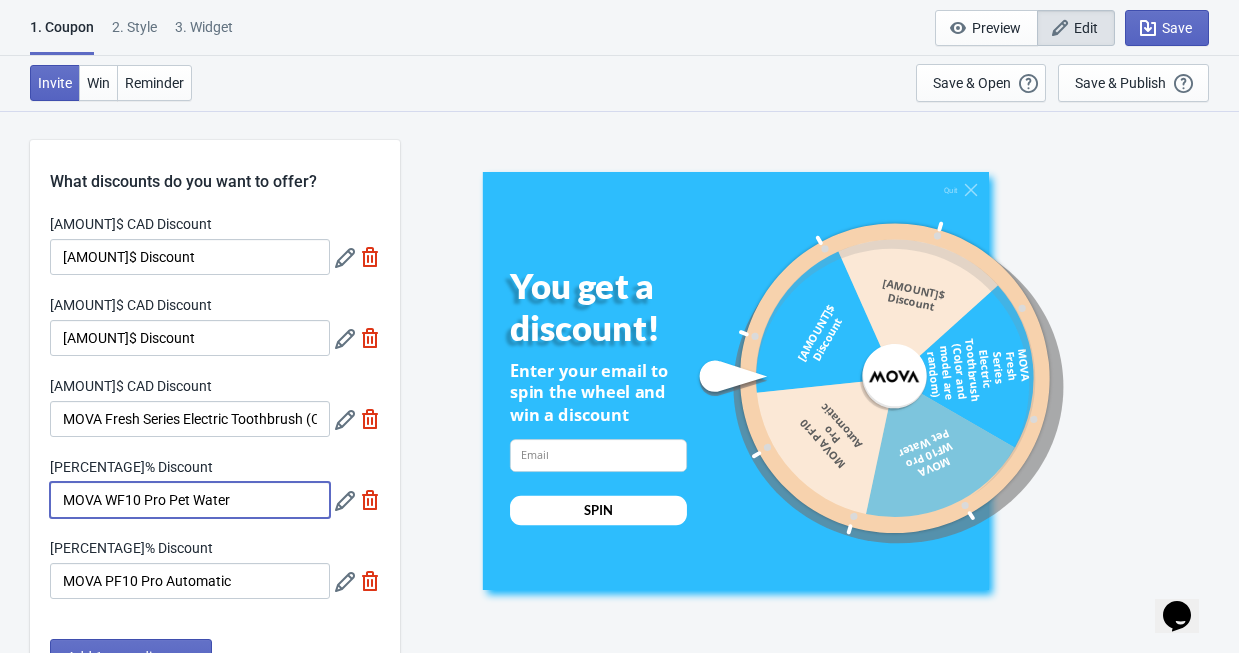 click at bounding box center (345, 258) 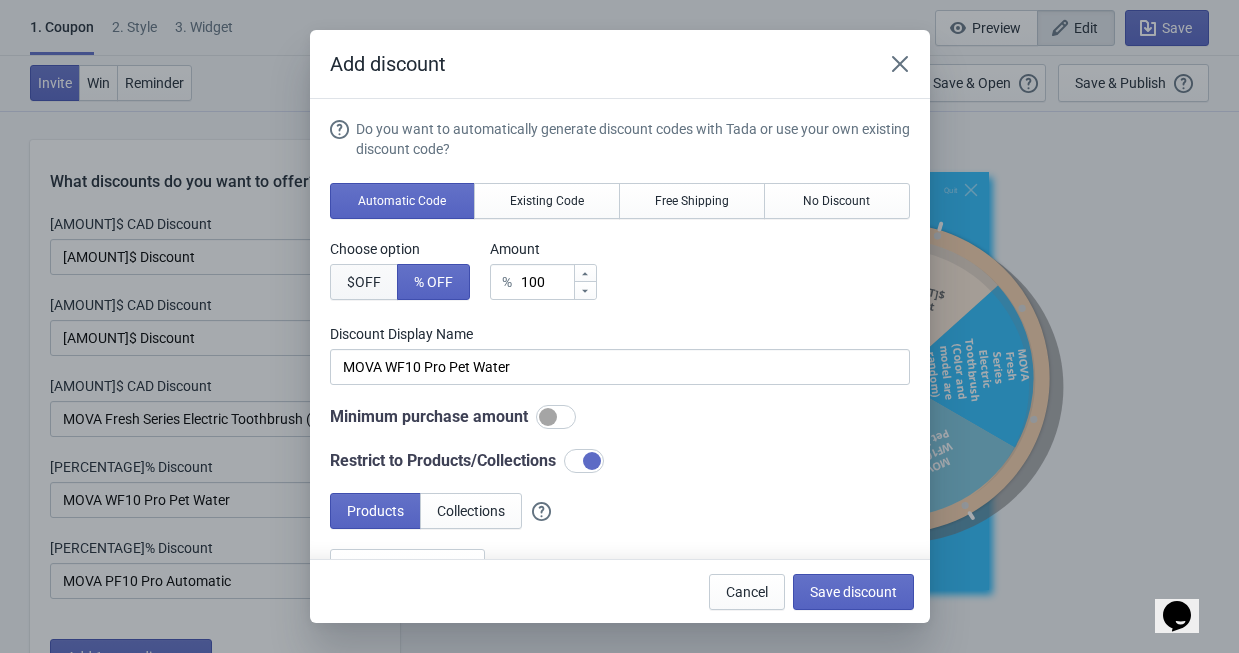 click on "$  OFF" at bounding box center [364, 282] 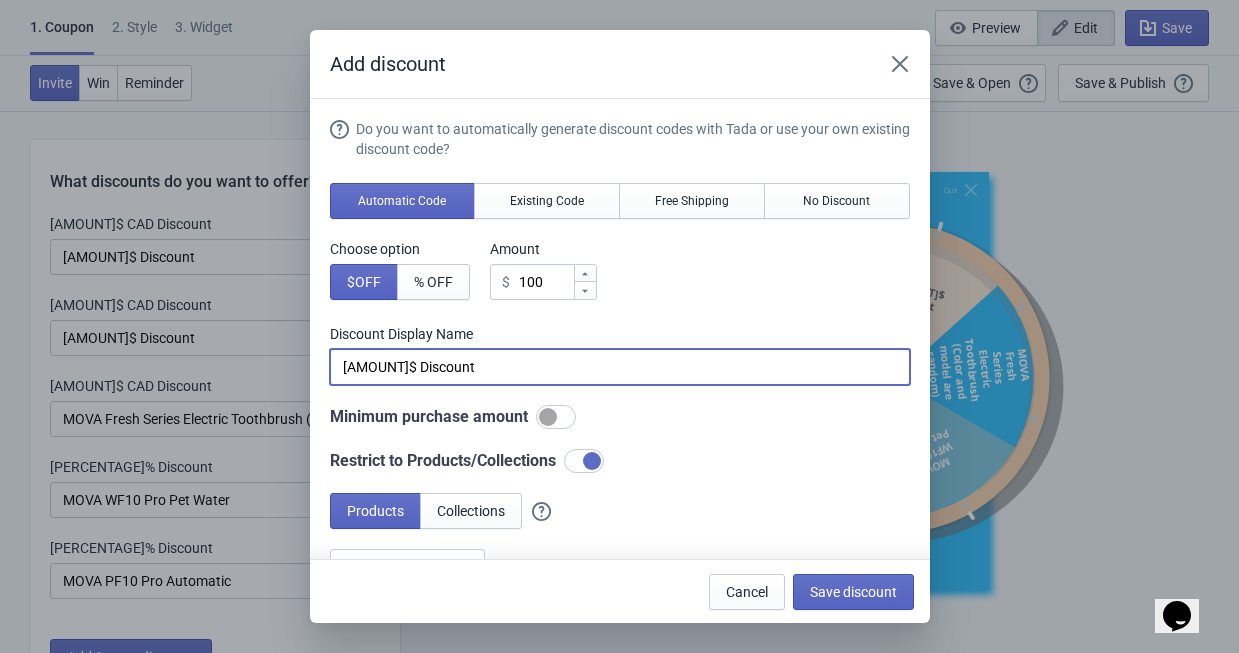 drag, startPoint x: 466, startPoint y: 375, endPoint x: 309, endPoint y: 375, distance: 157 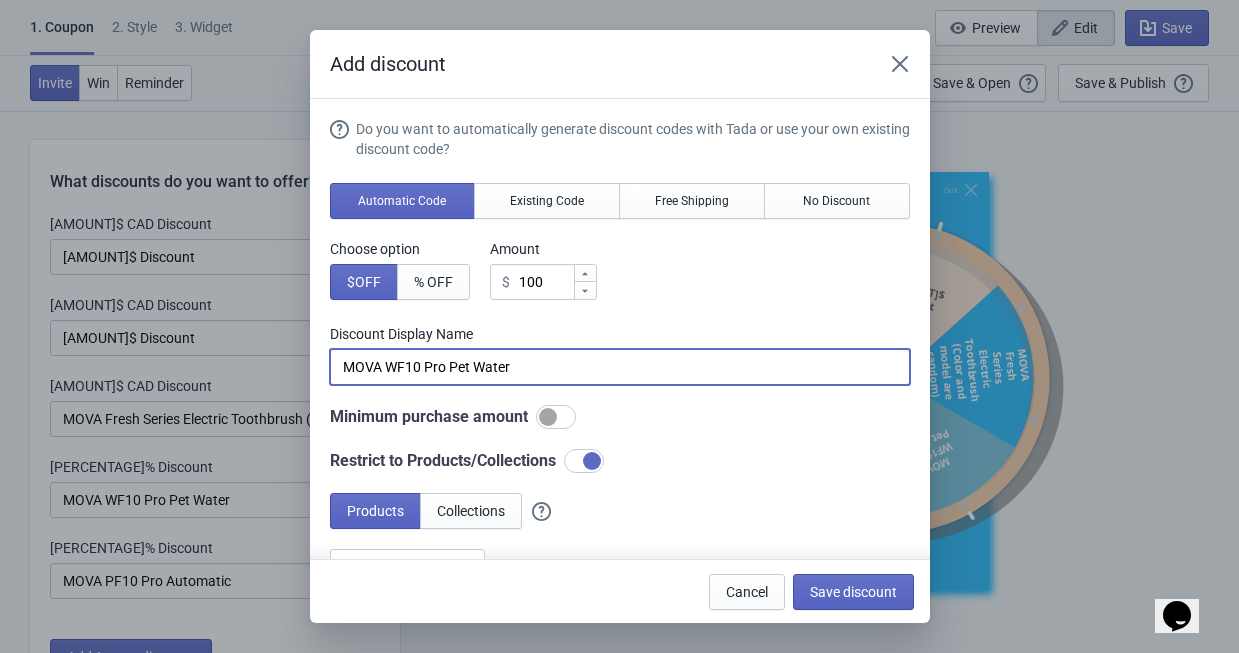 type on "MOVA WF10 Pro Pet Water" 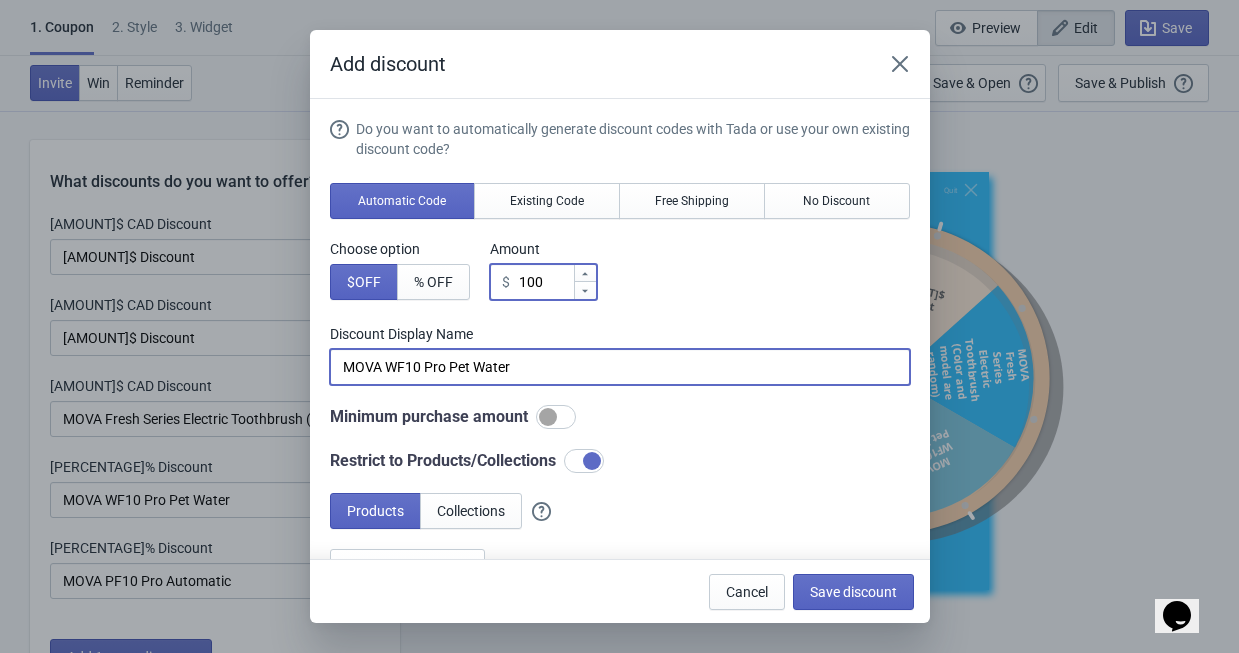 click on "100" at bounding box center (545, 282) 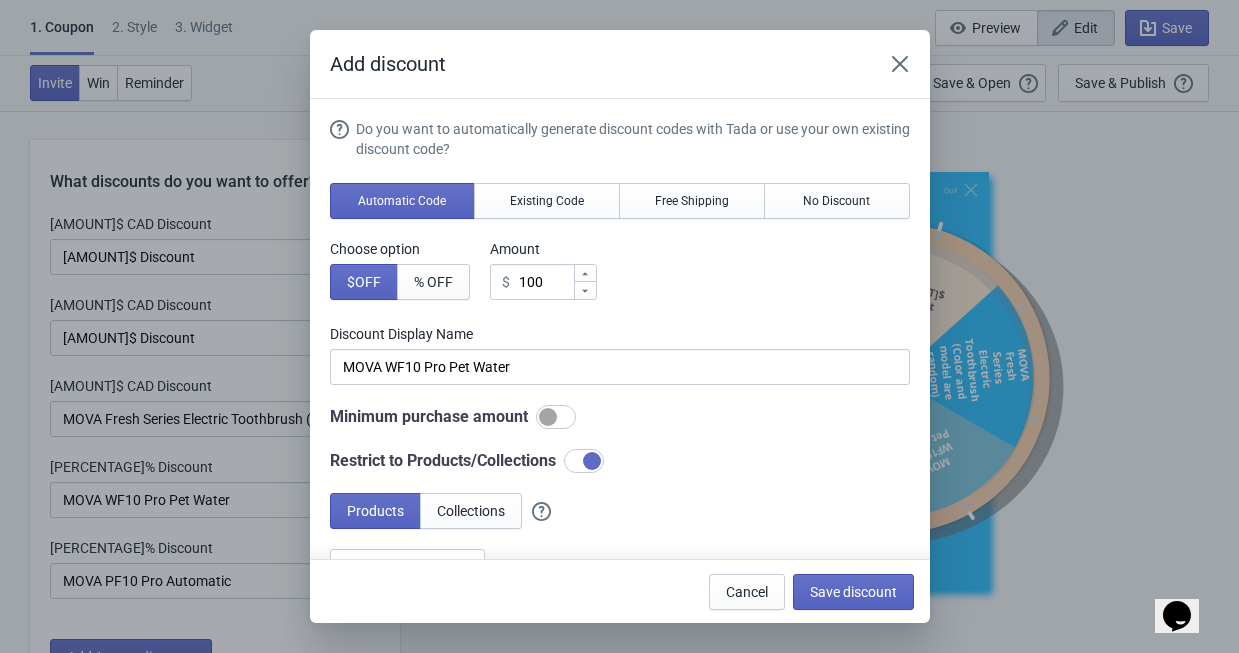 click on "Do you want to automatically generate discount codes with Tada or use your own existing discount code?  Automatic Code Existing Code Free Shipping No Discount Choose option $  OFF % OFF Amount $ 100 Discount Display Name   MOVA WF10 Pro Pet Water Minimum purchase amount  Restrict to Products/Collections  Products Collections 1 products selected" at bounding box center (620, 352) 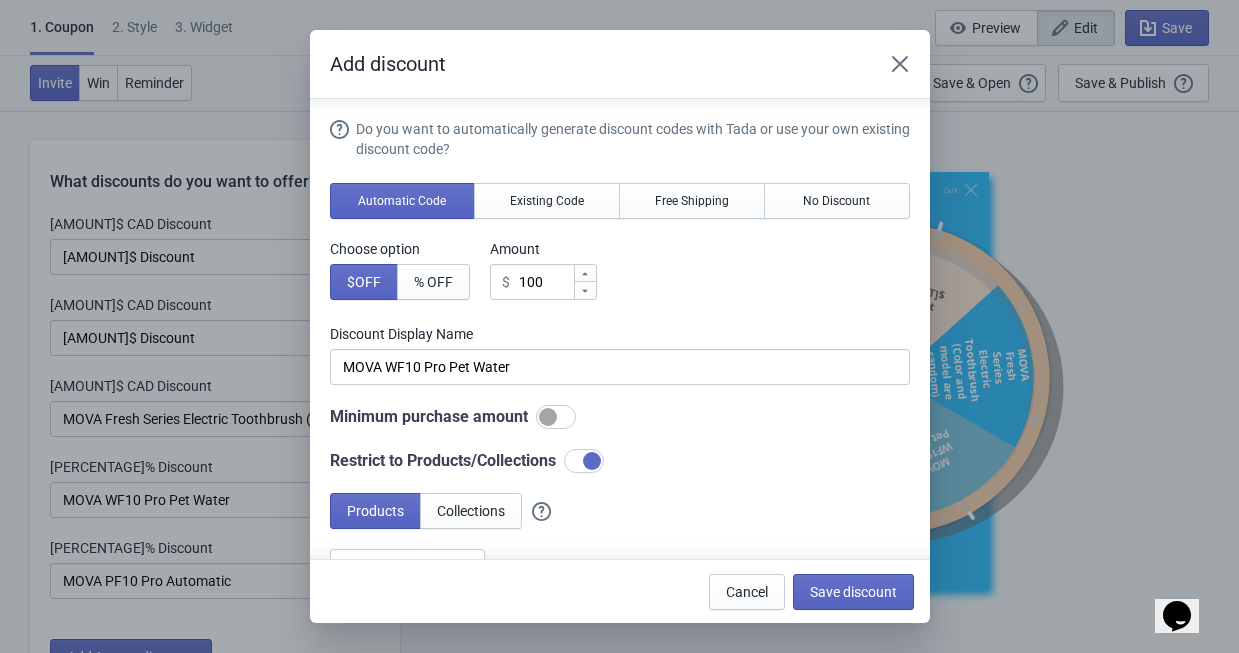 scroll, scrollTop: 100, scrollLeft: 0, axis: vertical 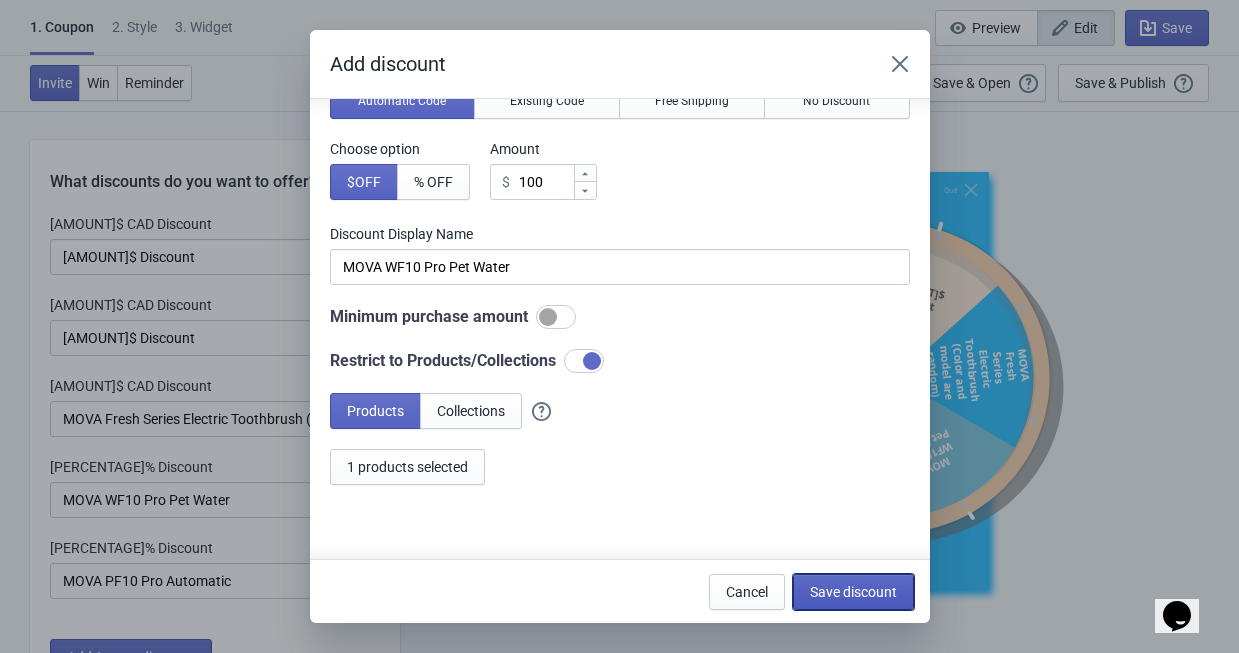 click on "Save discount" at bounding box center [853, 592] 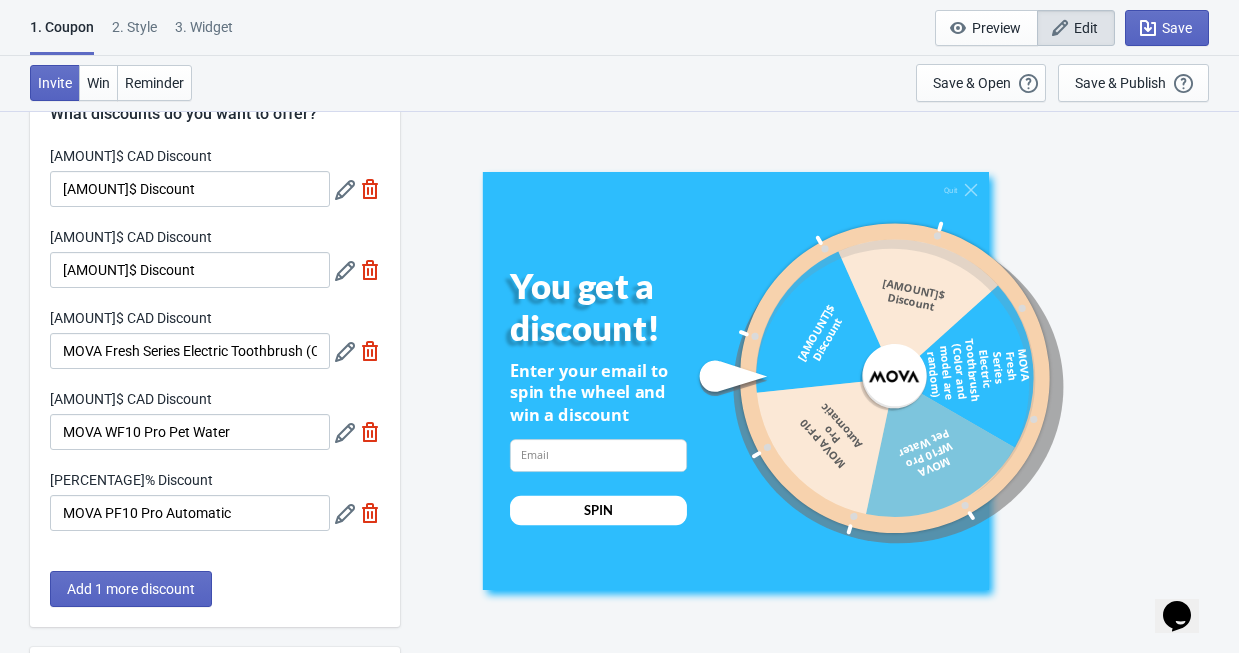scroll, scrollTop: 100, scrollLeft: 0, axis: vertical 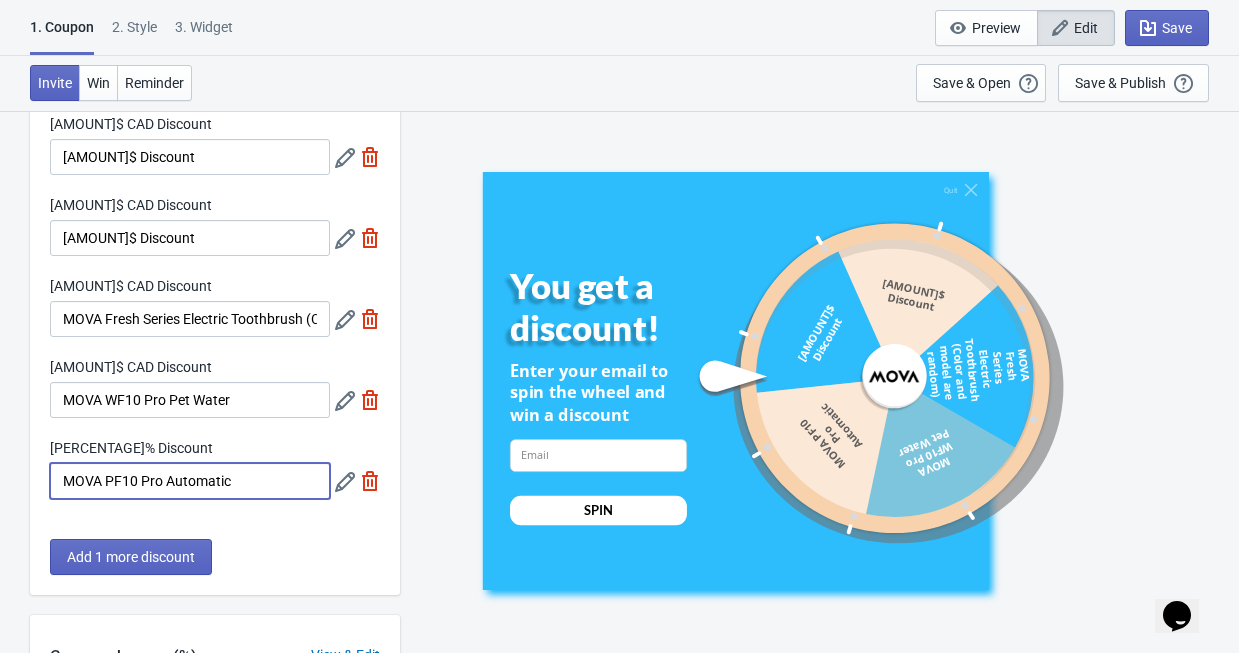 drag, startPoint x: 277, startPoint y: 484, endPoint x: 44, endPoint y: 466, distance: 233.69424 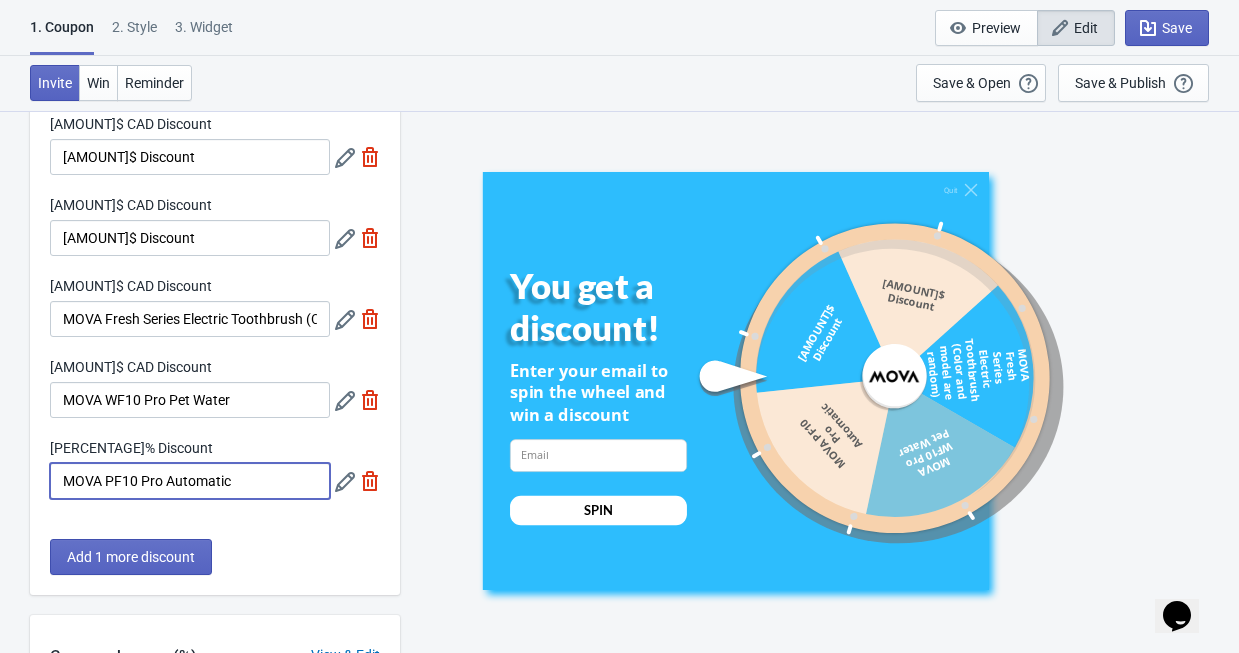 click at bounding box center [345, 158] 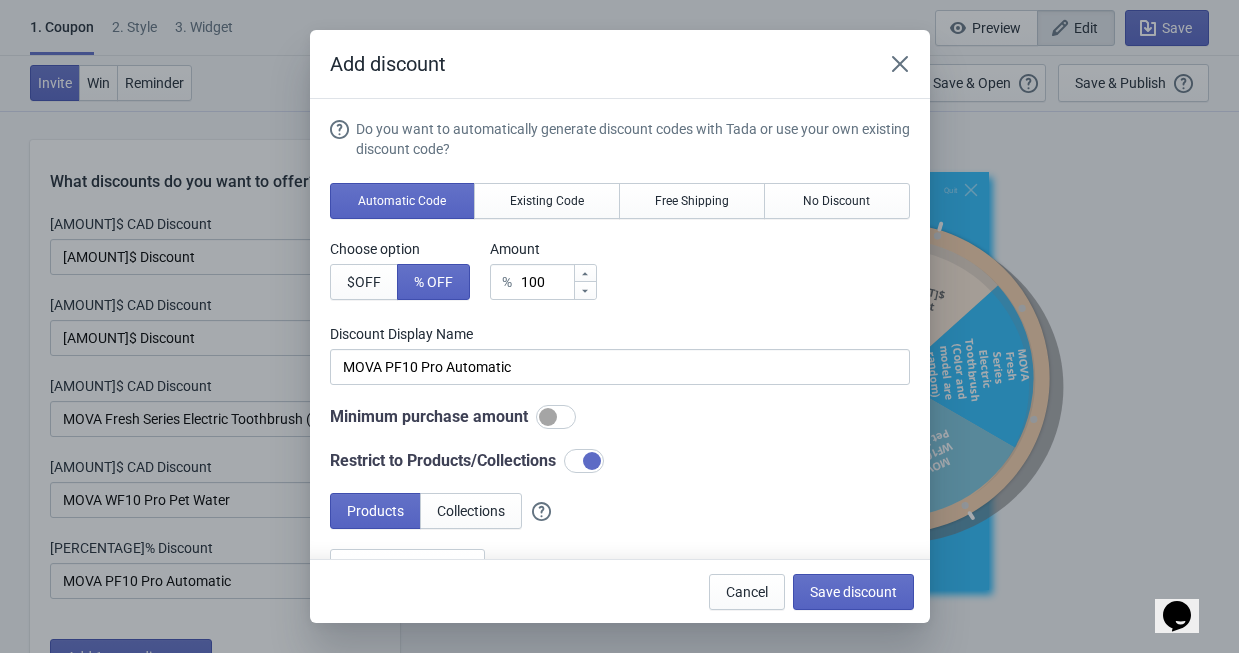 scroll, scrollTop: 100, scrollLeft: 0, axis: vertical 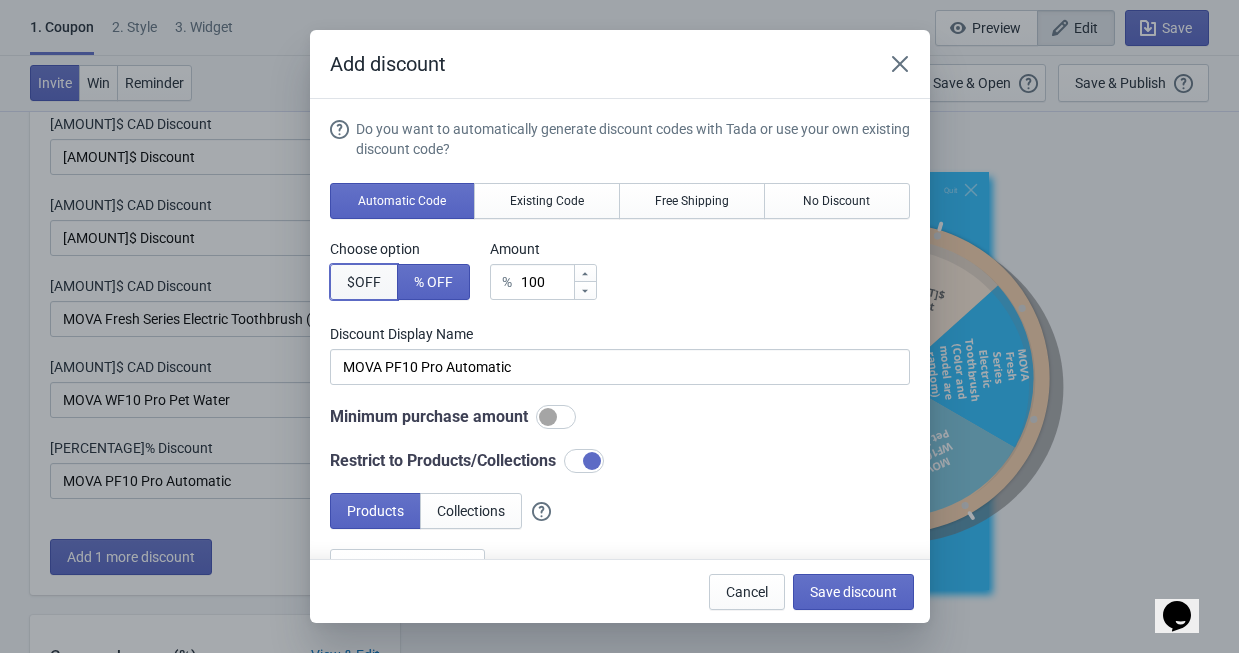 drag, startPoint x: 364, startPoint y: 287, endPoint x: 384, endPoint y: 279, distance: 21.540659 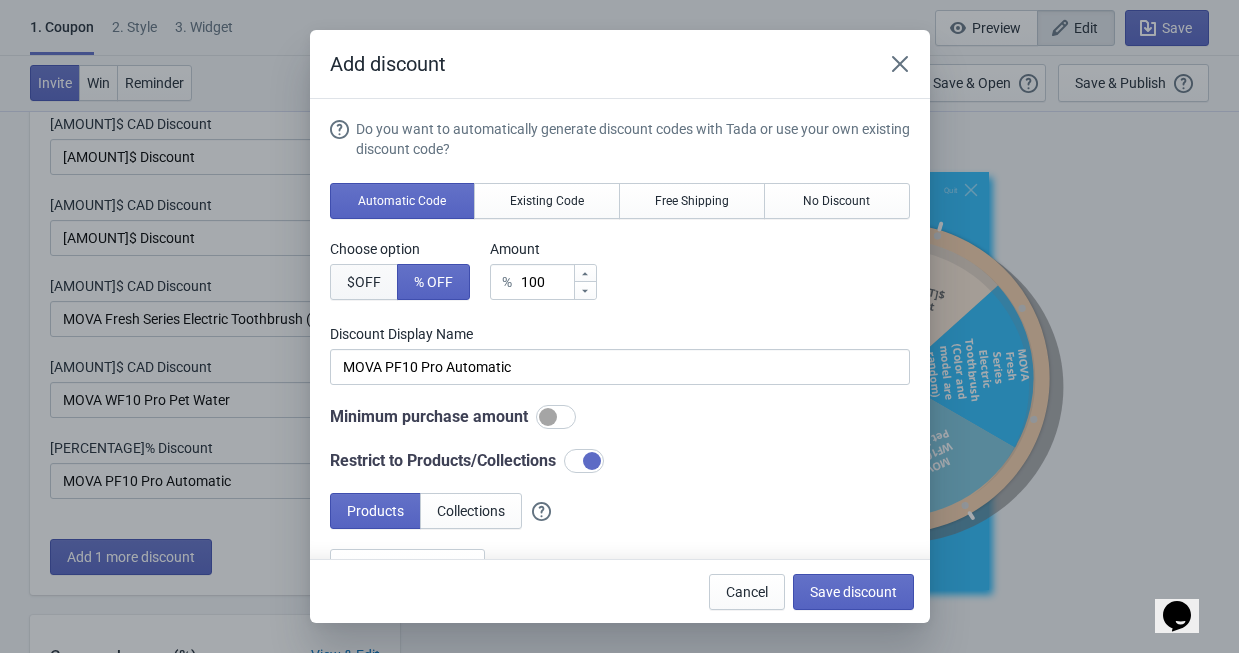 click on "$  OFF" at bounding box center [364, 282] 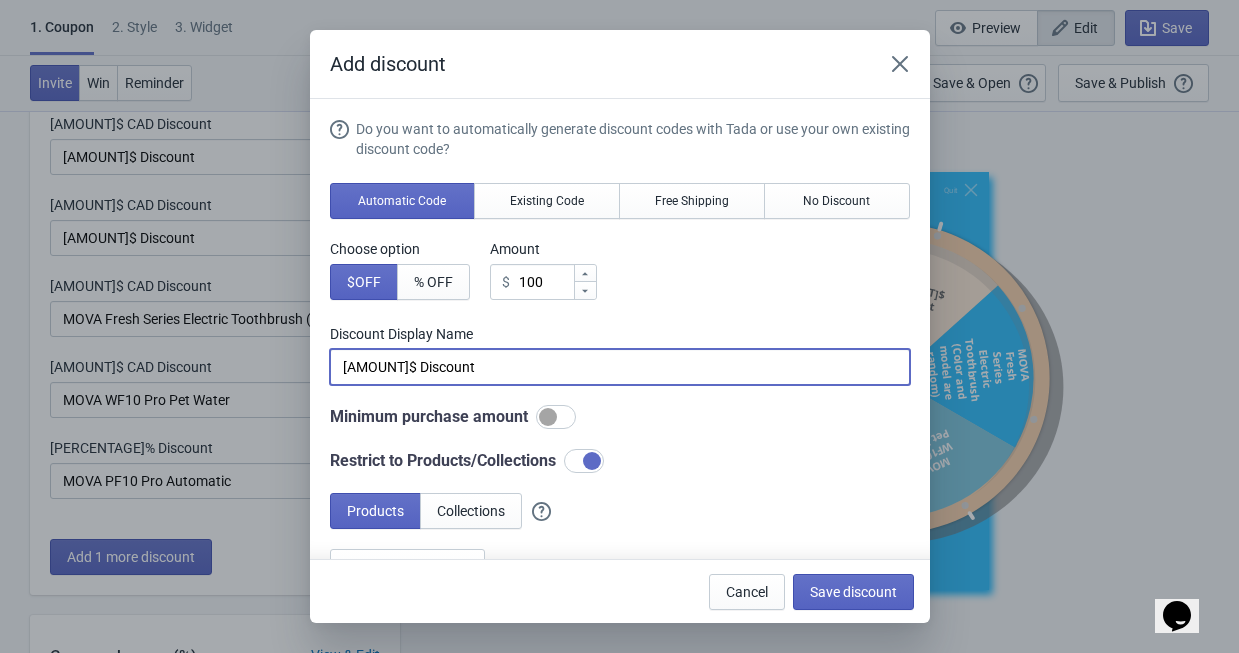 drag, startPoint x: 504, startPoint y: 362, endPoint x: 272, endPoint y: 365, distance: 232.0194 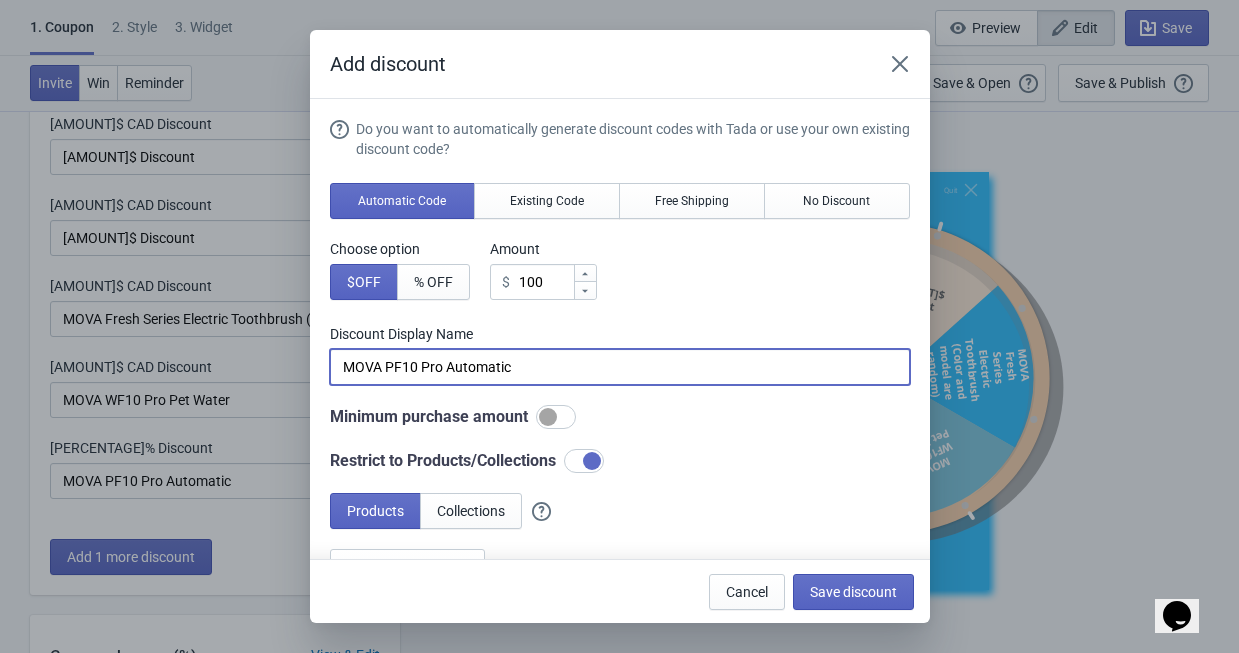 type on "MOVA PF10 Pro Automatic" 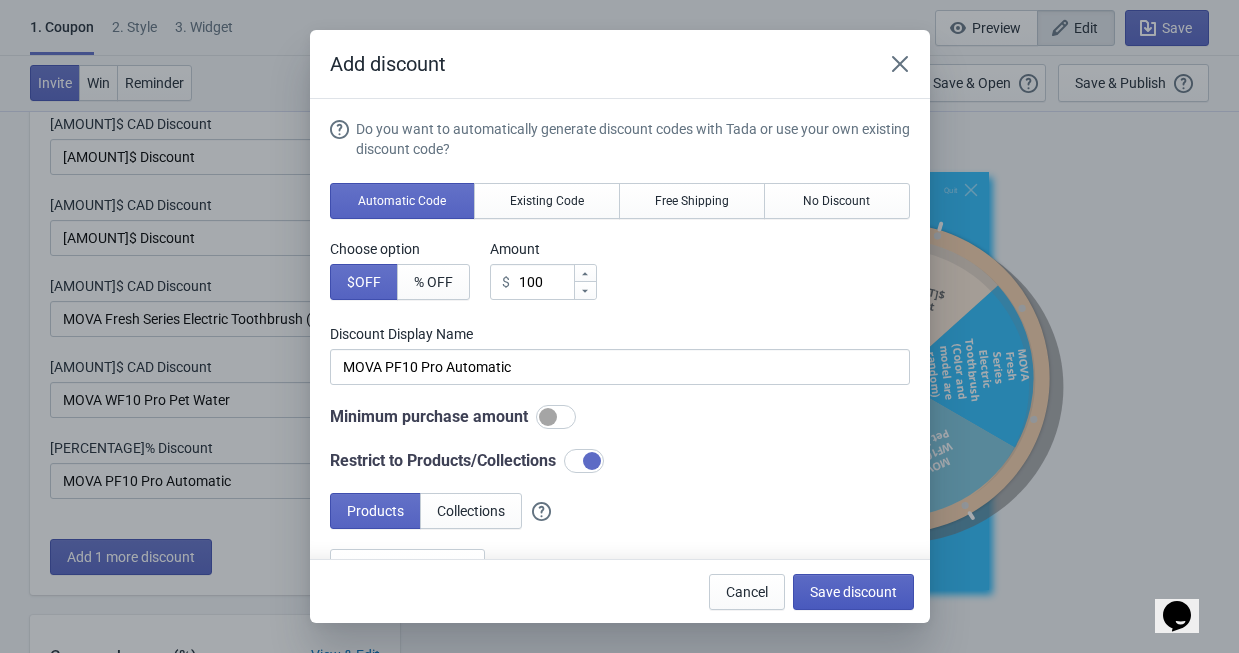 click on "Save discount" at bounding box center (853, 592) 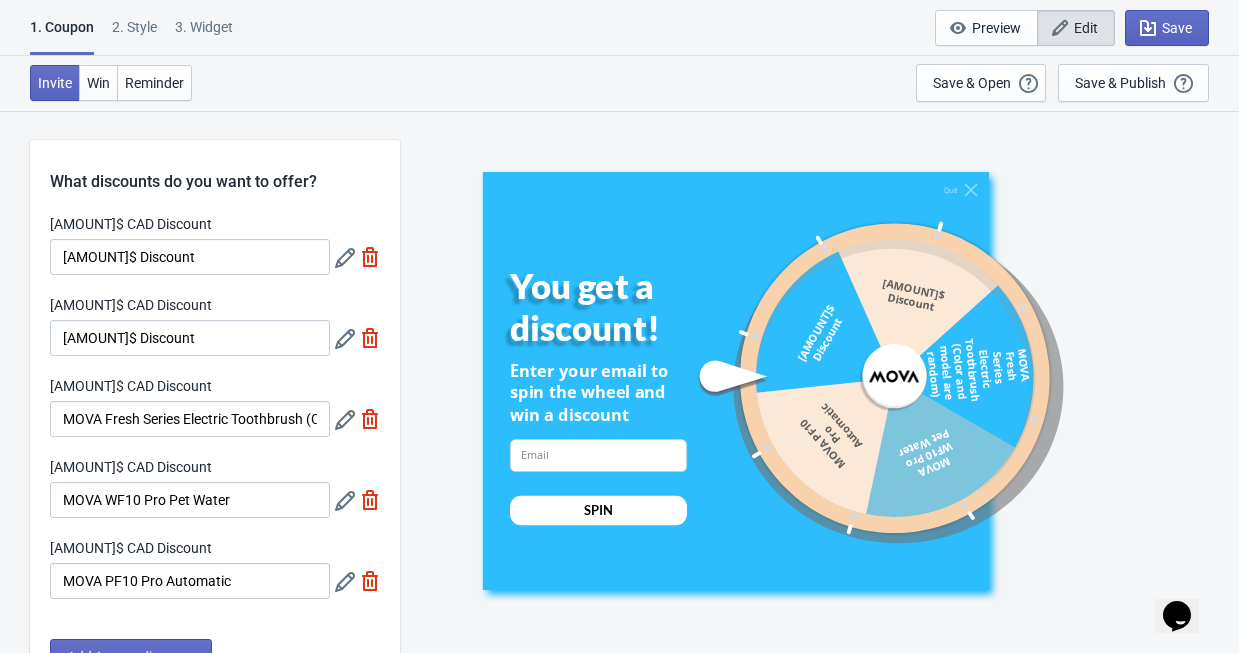 scroll, scrollTop: 100, scrollLeft: 0, axis: vertical 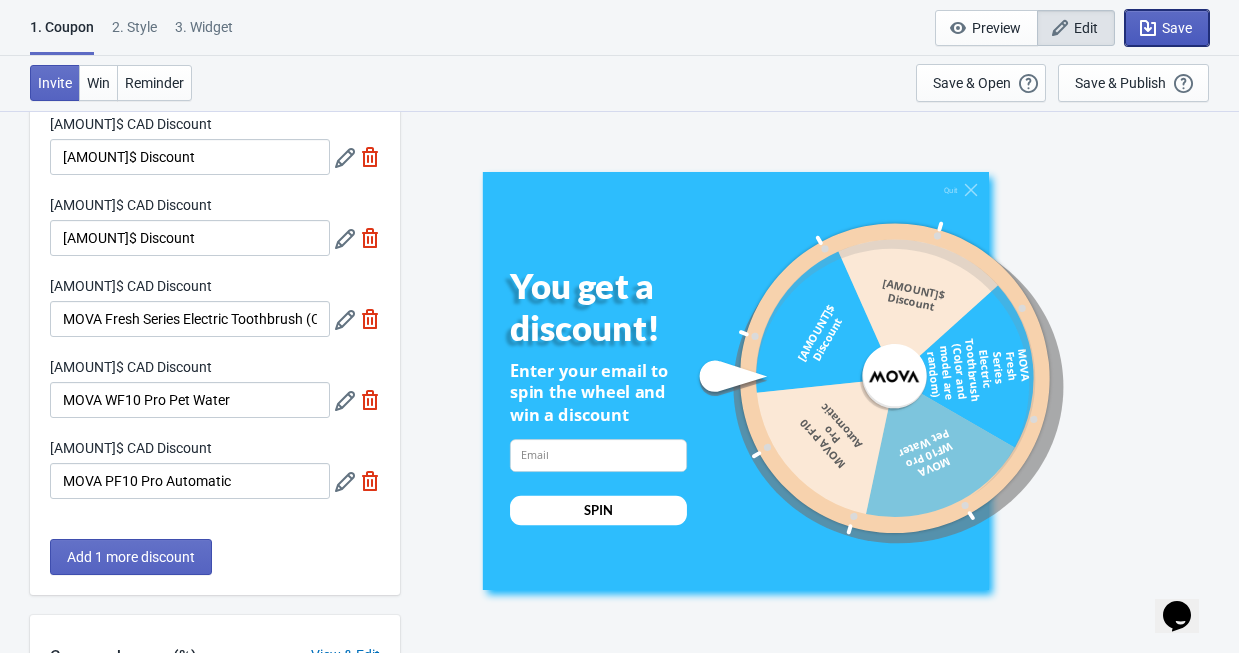 click on "Save" at bounding box center [1167, 28] 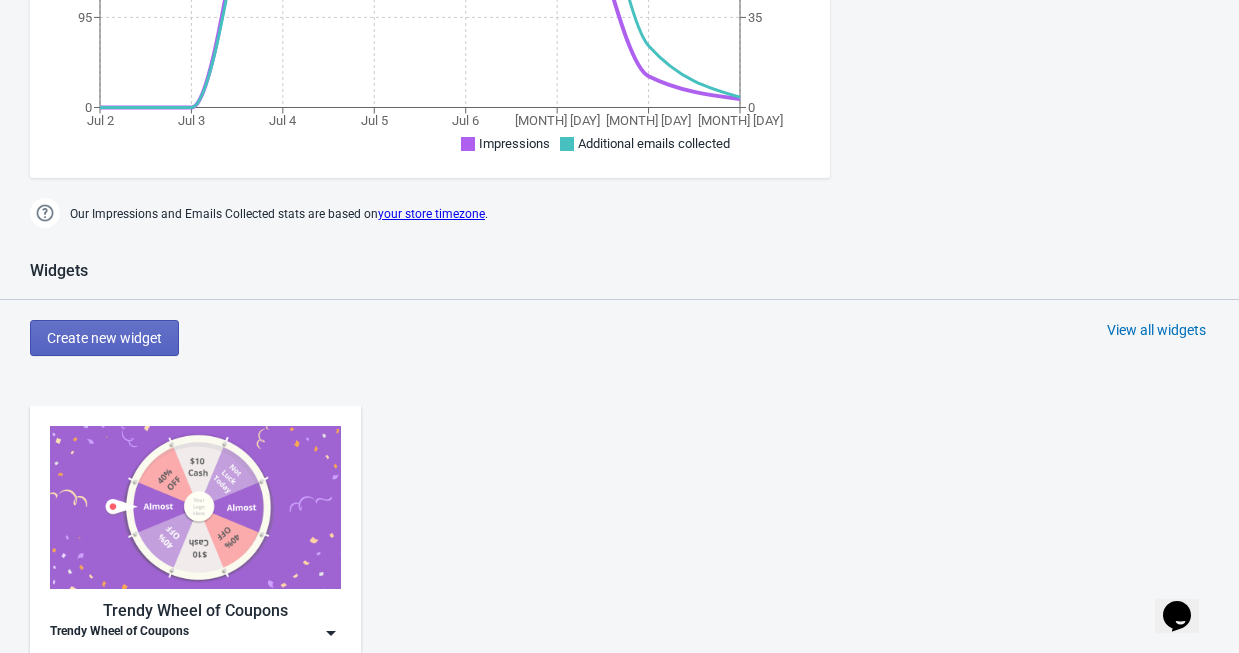 scroll, scrollTop: 810, scrollLeft: 0, axis: vertical 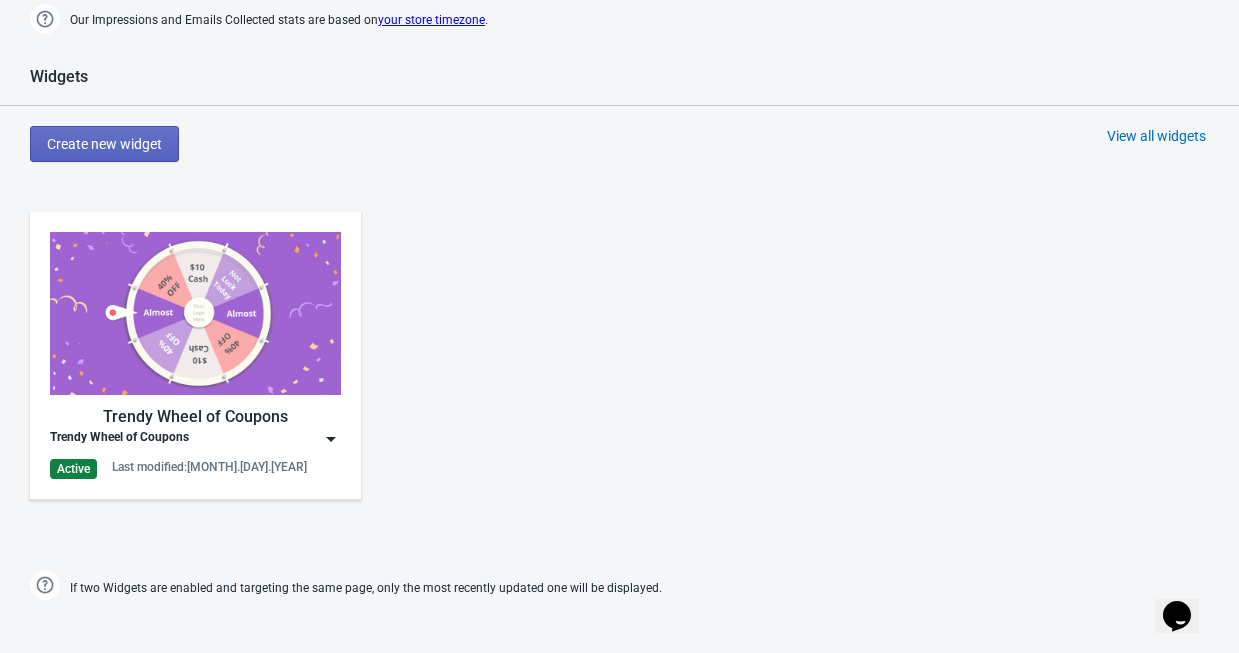 click at bounding box center [331, 439] 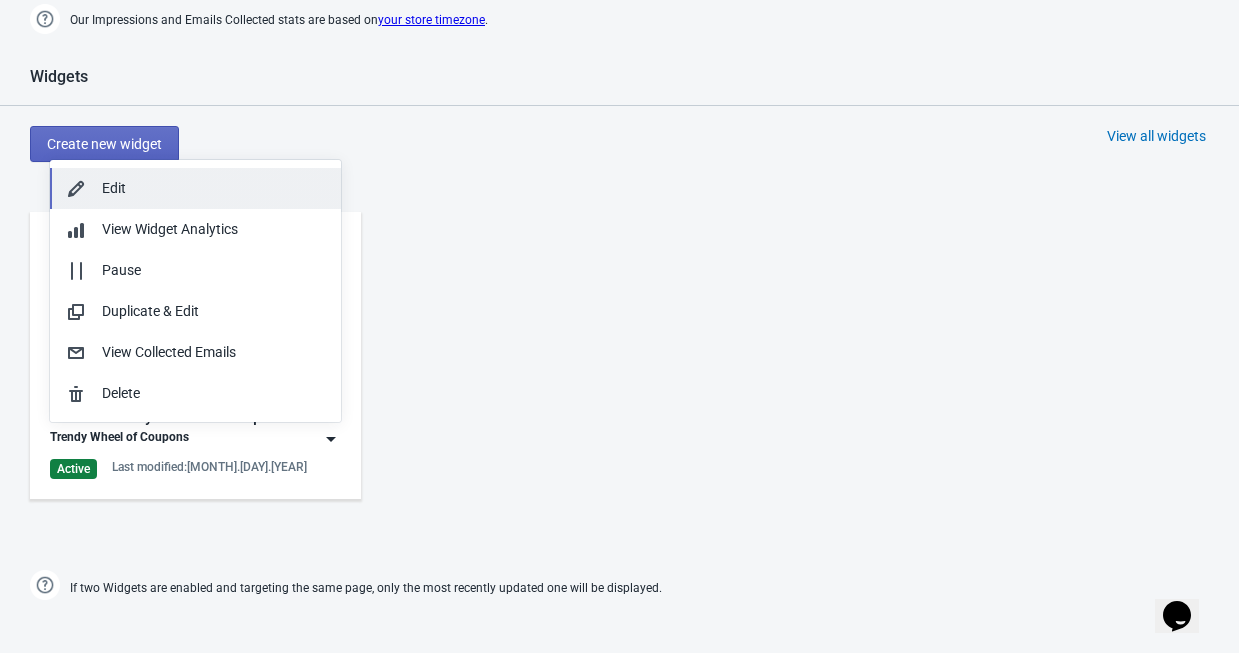 click on "Edit" at bounding box center (213, 188) 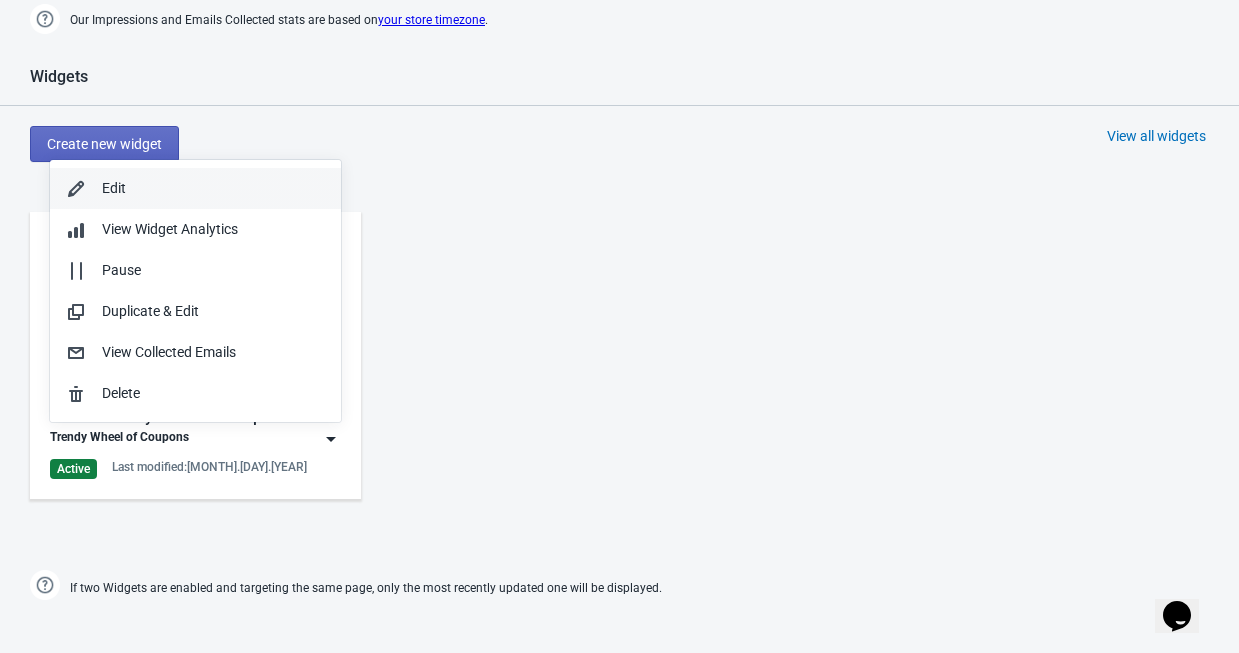 scroll, scrollTop: 0, scrollLeft: 0, axis: both 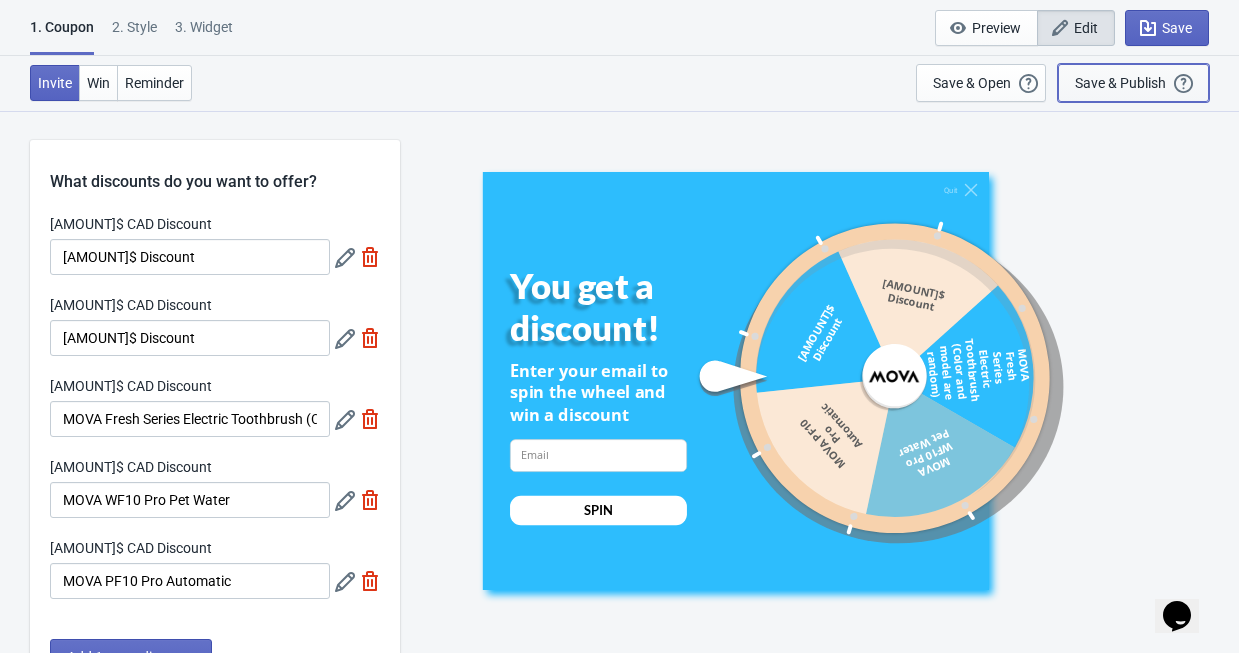 click on "Save & Publish This option will save your Widget so that it will be visible to your visitors. You can come back and edit your Widget at any time." at bounding box center (981, 83) 